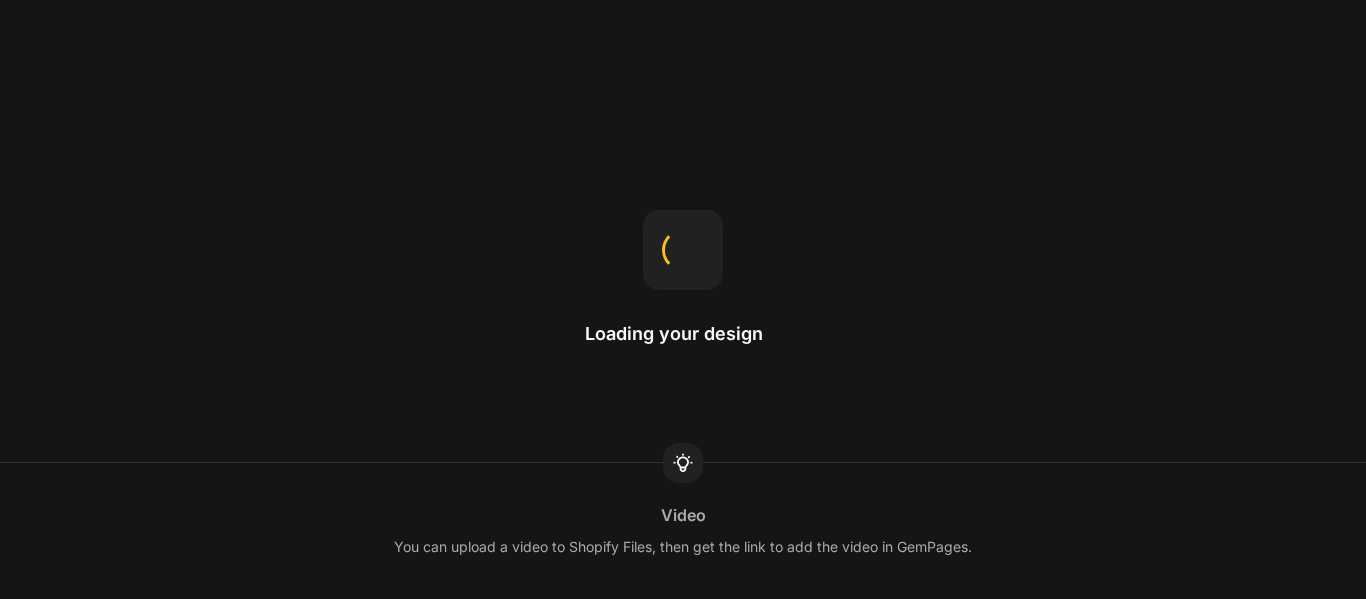 scroll, scrollTop: 0, scrollLeft: 0, axis: both 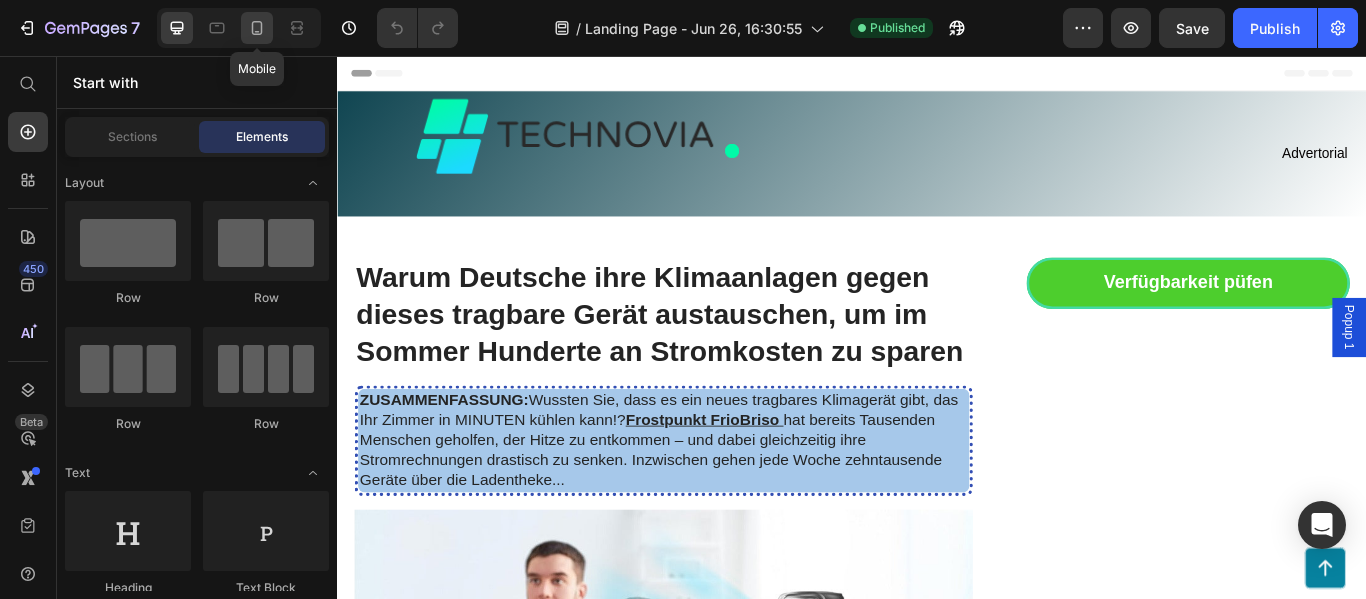 click 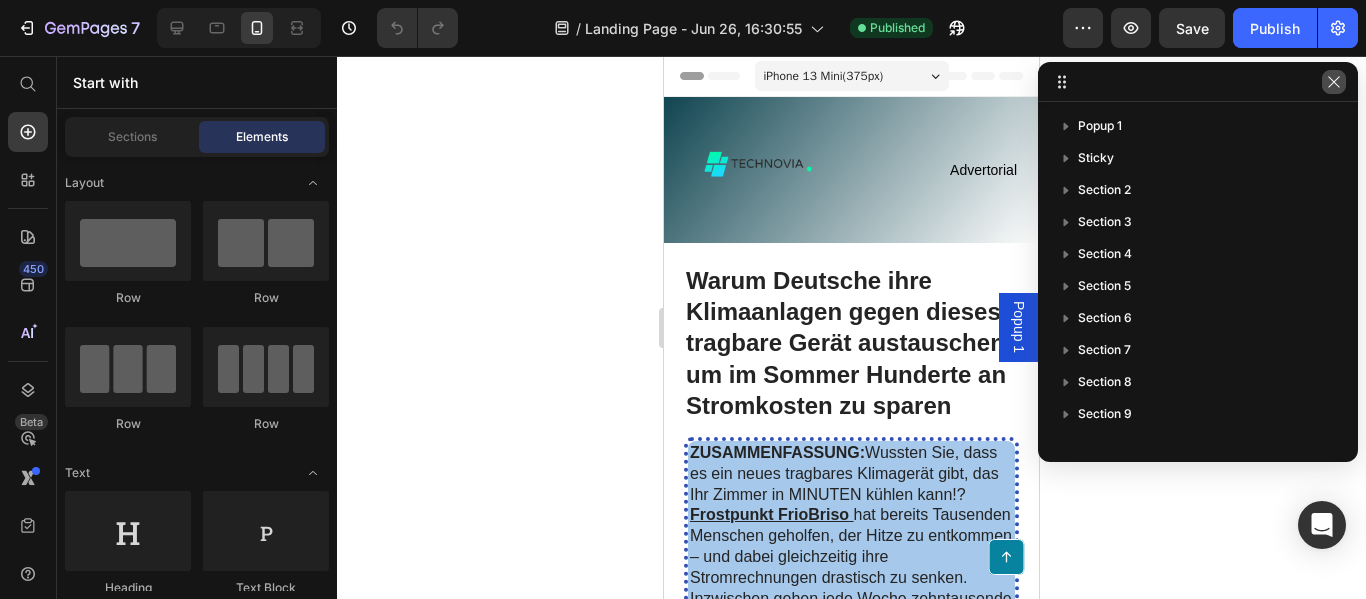 click at bounding box center [1334, 82] 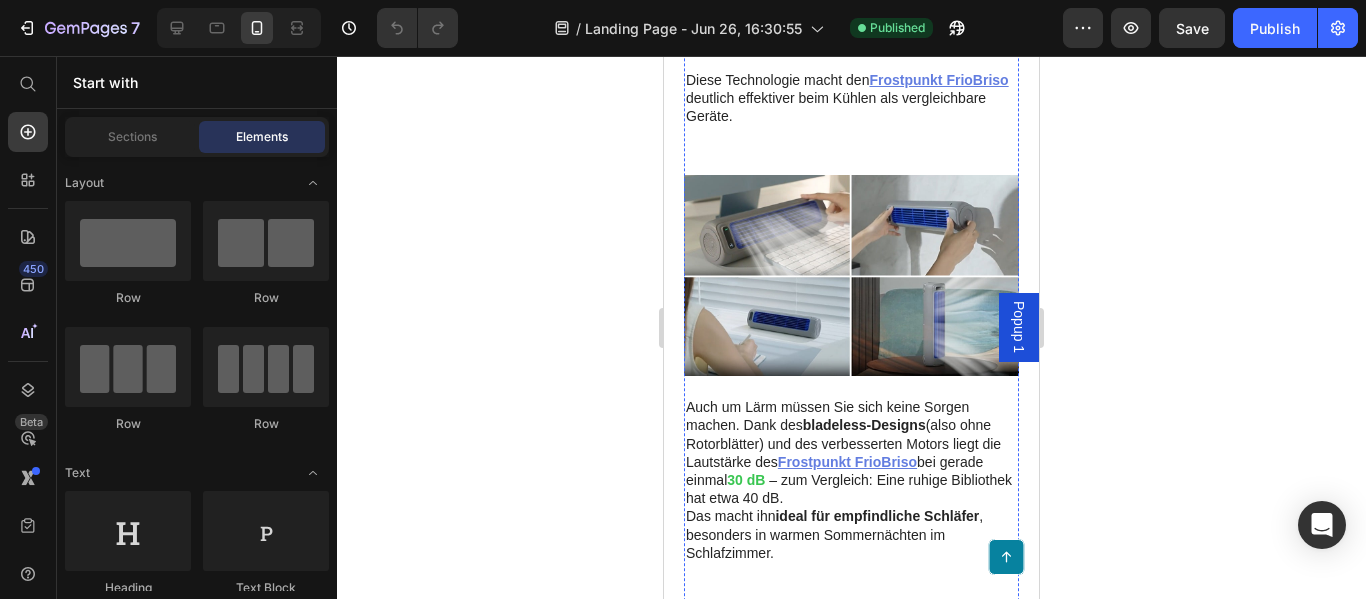 scroll, scrollTop: 3544, scrollLeft: 0, axis: vertical 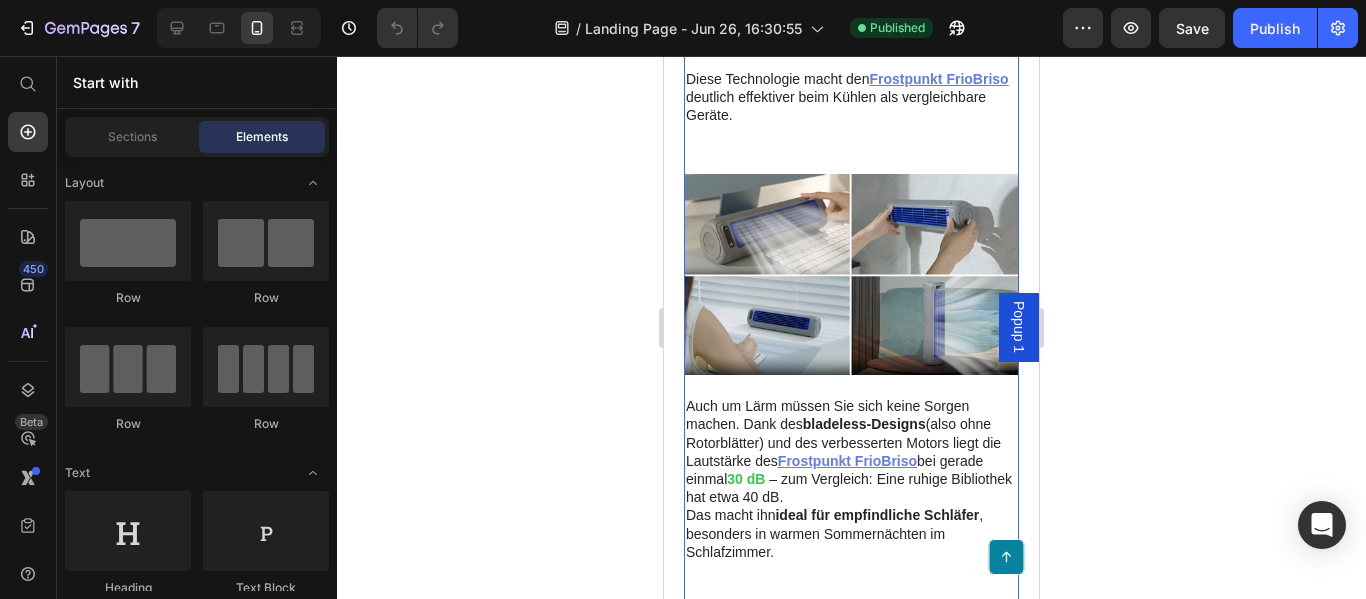 click on "Recommended Heading Icon Icon Icon Icon Icon Icon List 4.9 Text Block | Text Block 1,752 Reviews Text Block Row GemPilo Pillow Heading Highly Recommended by Experts Proven, Safe & Natural Ingredients Over 116,230+ Happy Customers 120-Day Satisfaction Guarantee Item List Image
Check Availability Button Row" at bounding box center (851, -314) 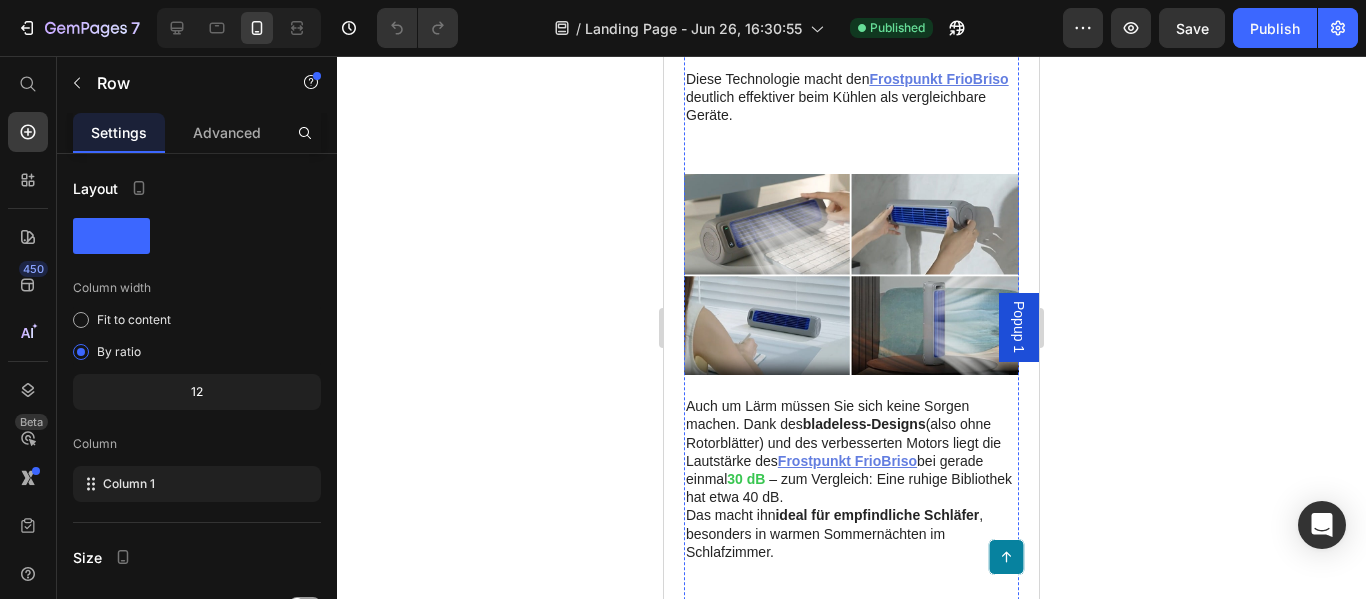 click on "Check Availability" at bounding box center (851, -34) 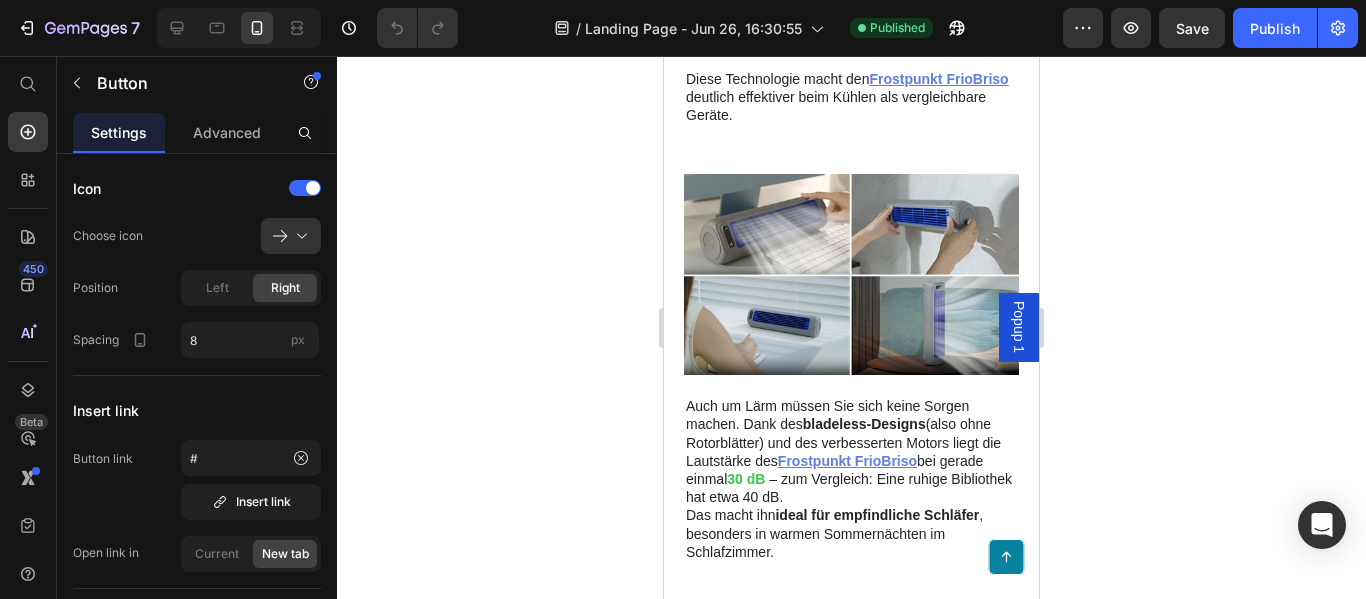 click 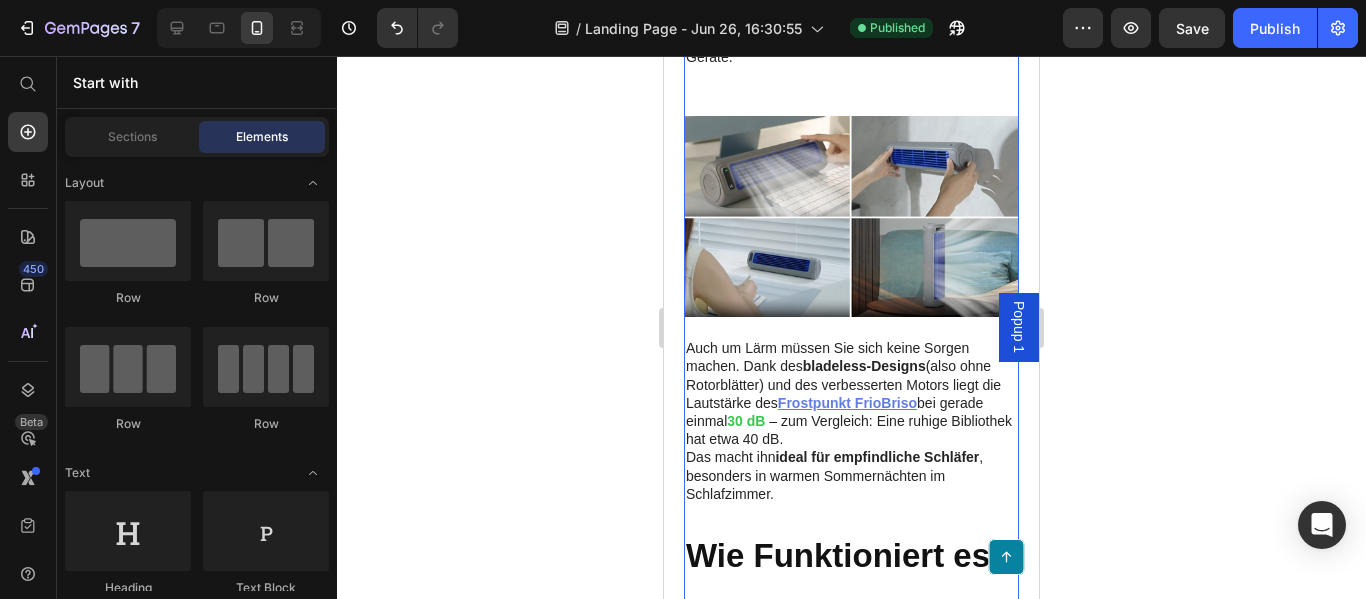 click on "Recommended Heading Icon Icon Icon Icon Icon Icon List 4.9 Text Block | Text Block 1,752 Reviews Text Block Row GemPilo Pillow Heading Highly Recommended by Experts Proven, Safe & Natural Ingredients Over 116,230+ Happy Customers 120-Day Satisfaction Guarantee Item List Image Row" at bounding box center (851, -343) 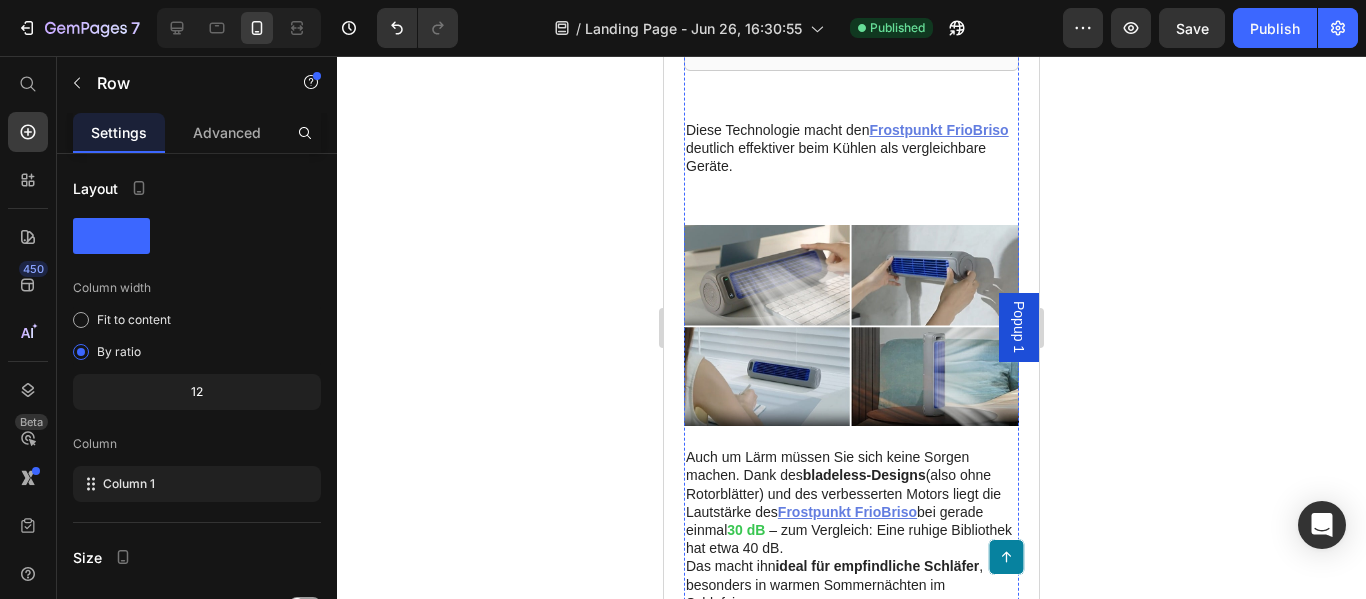 scroll, scrollTop: 3434, scrollLeft: 0, axis: vertical 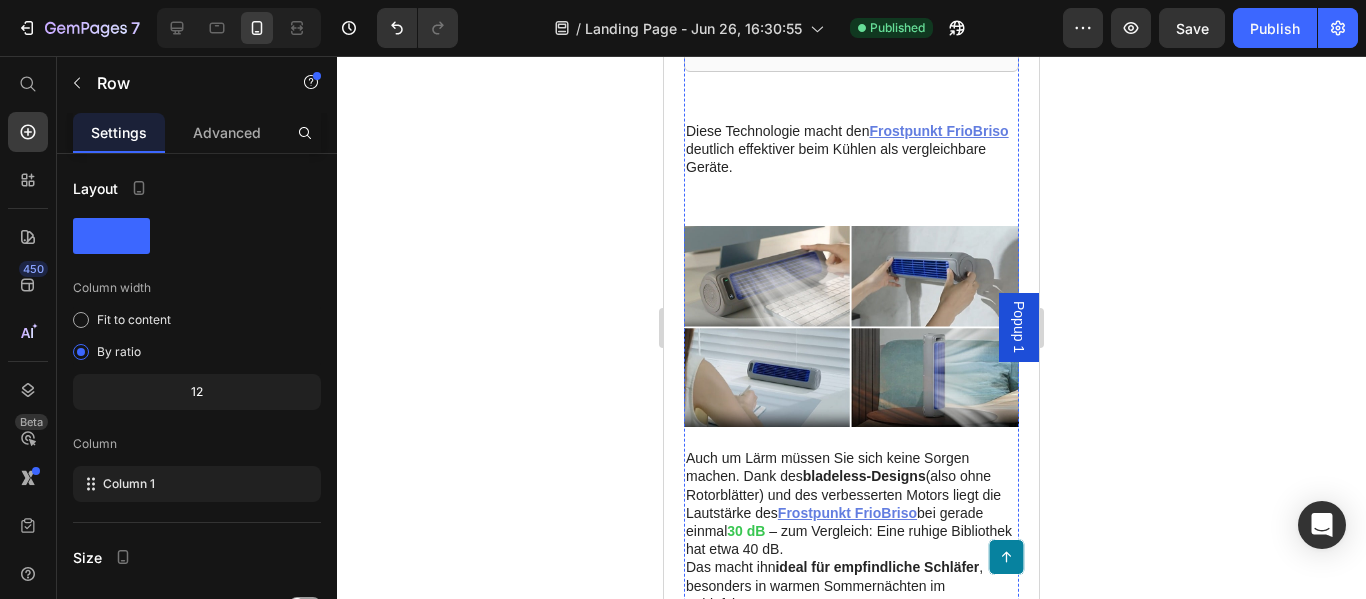 click at bounding box center [851, -91] 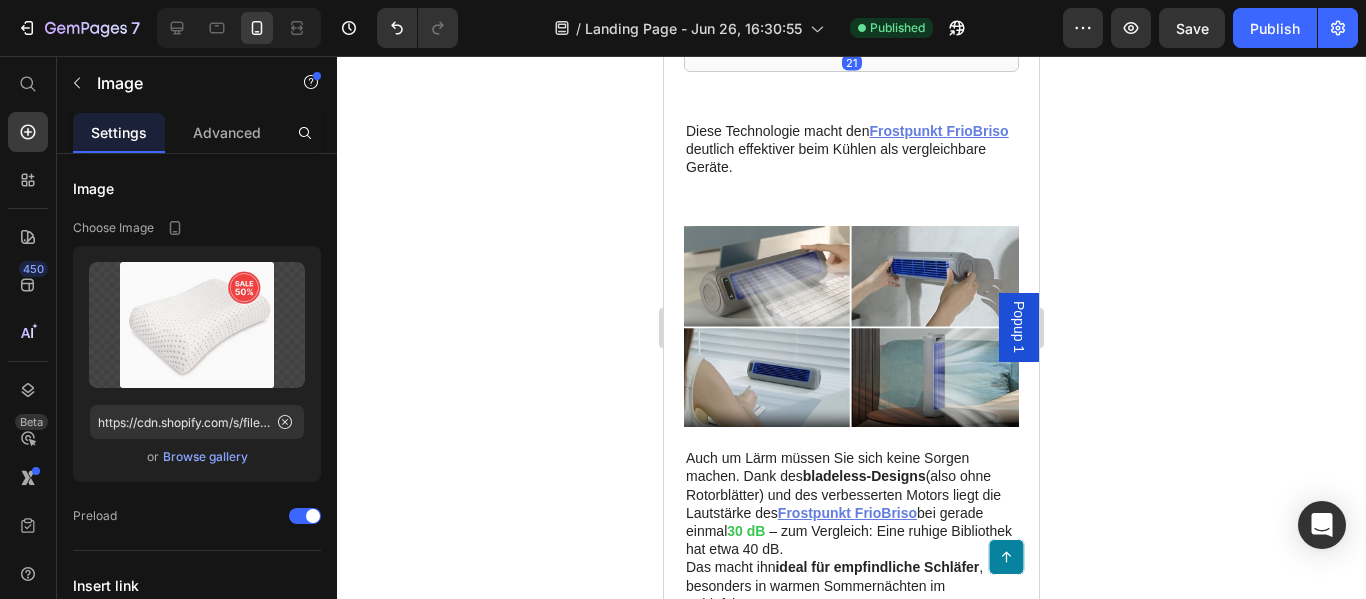 click 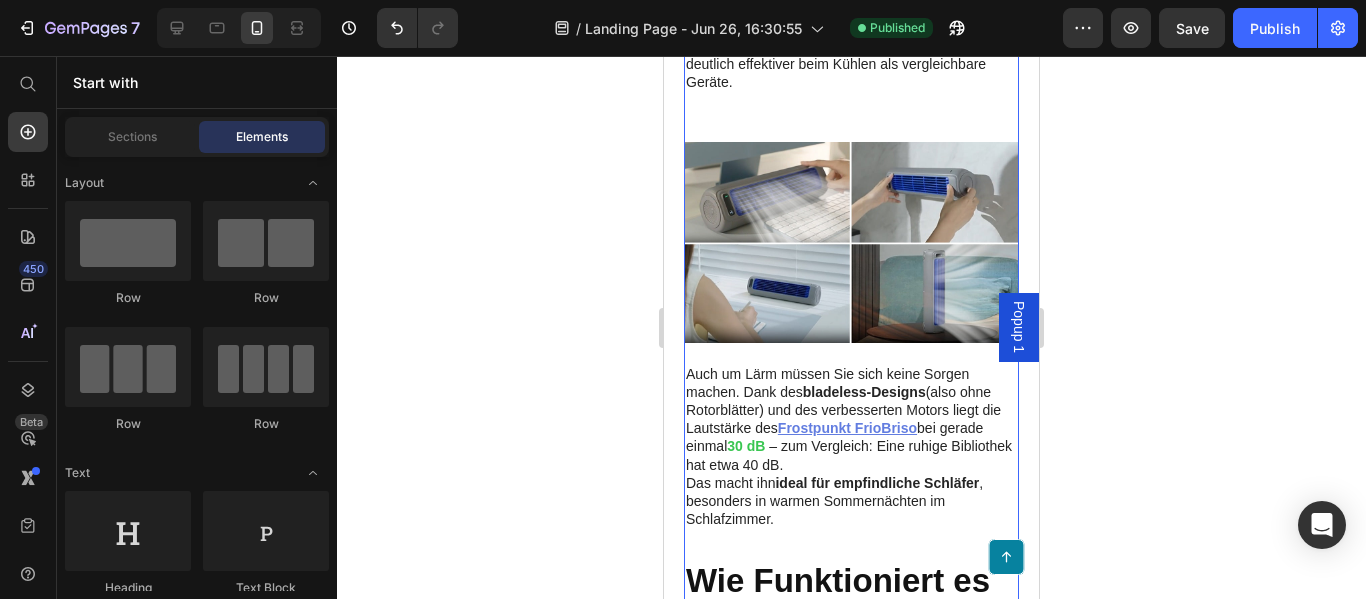scroll, scrollTop: 3264, scrollLeft: 0, axis: vertical 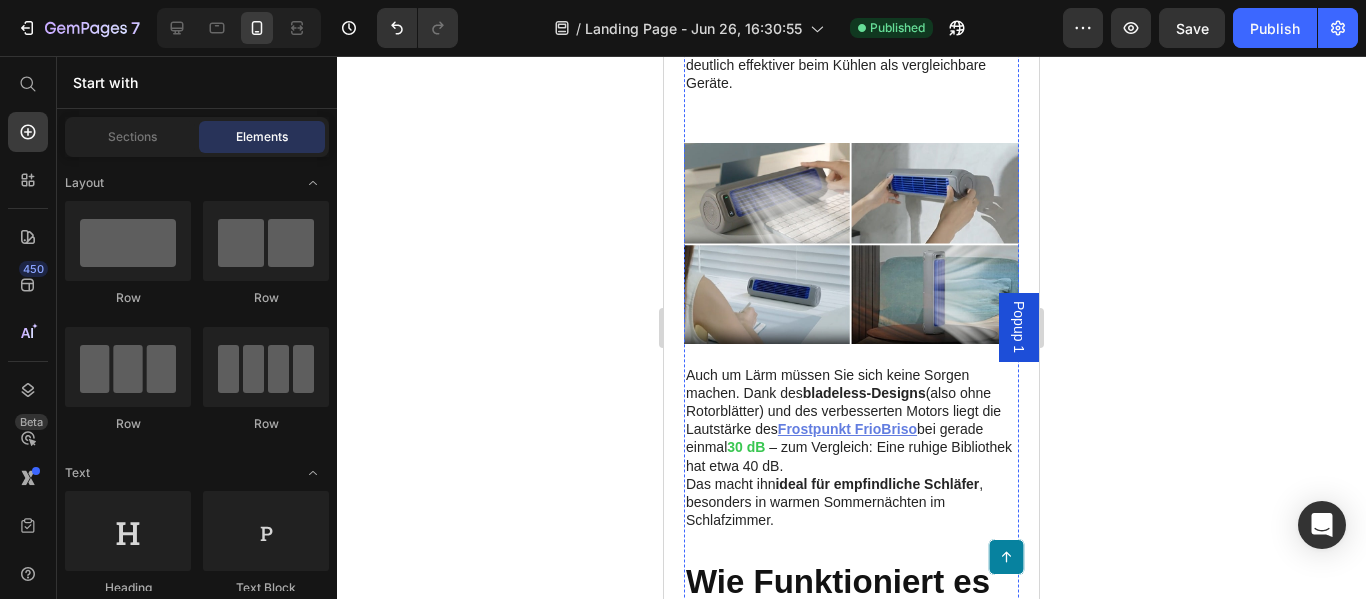 click on "Highly Recommended by Experts" at bounding box center (846, -167) 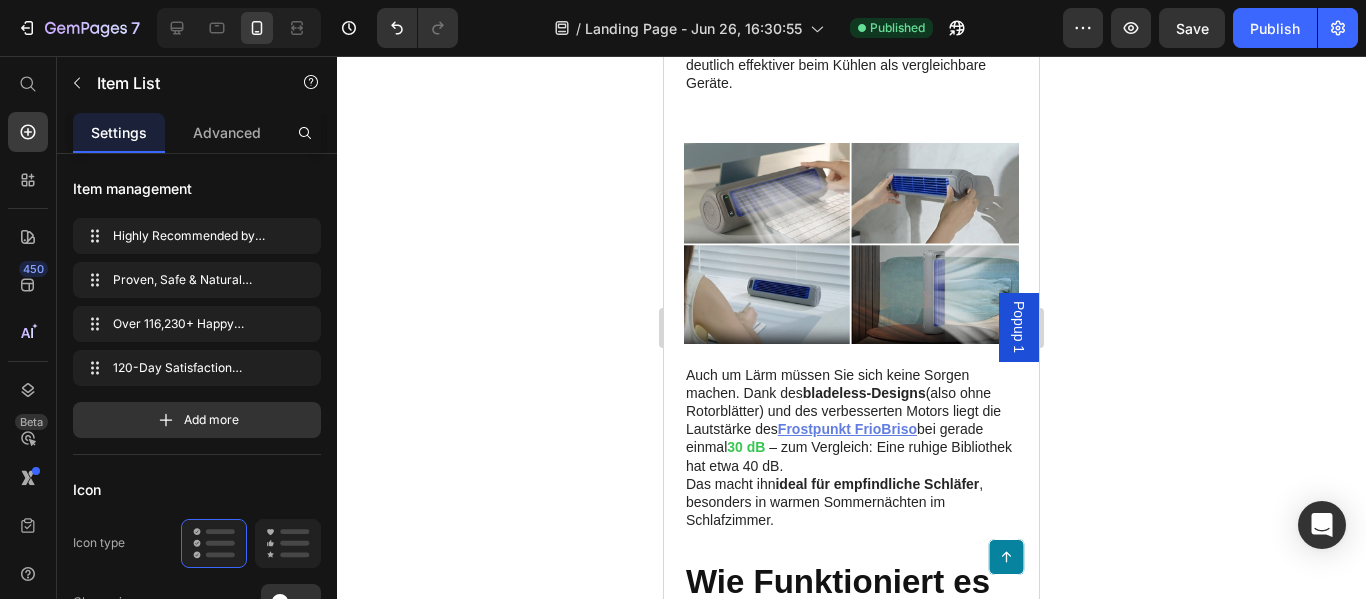 click 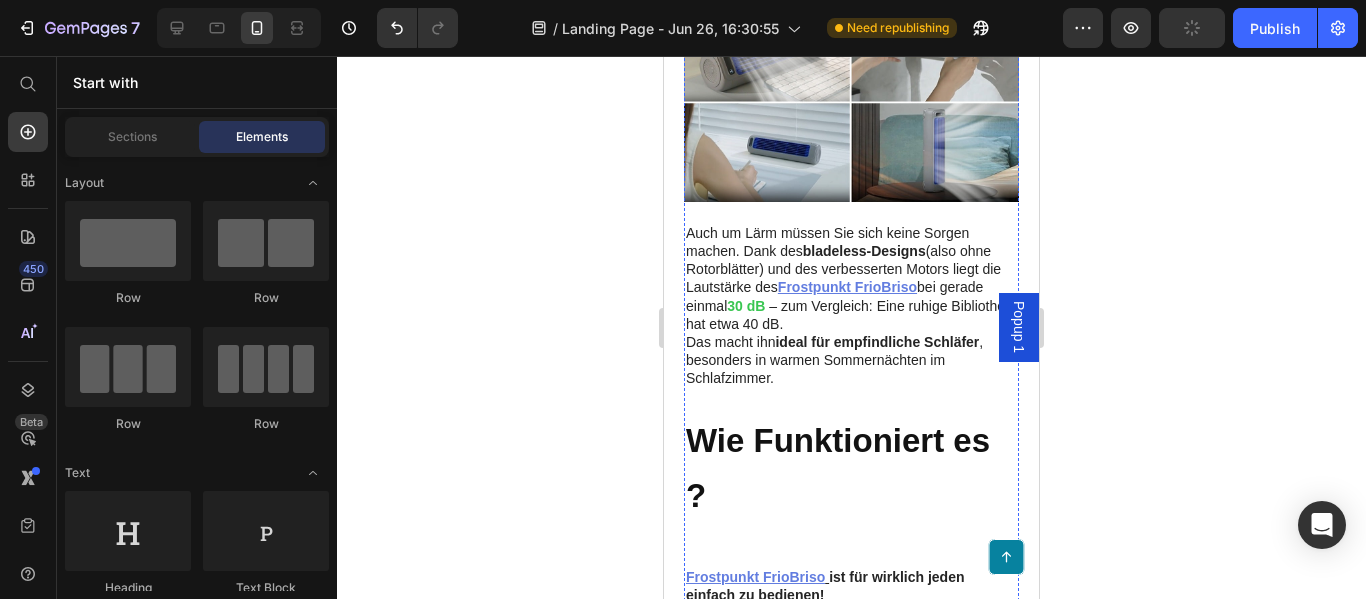 click on "GemPilo Pillow" at bounding box center (851, -215) 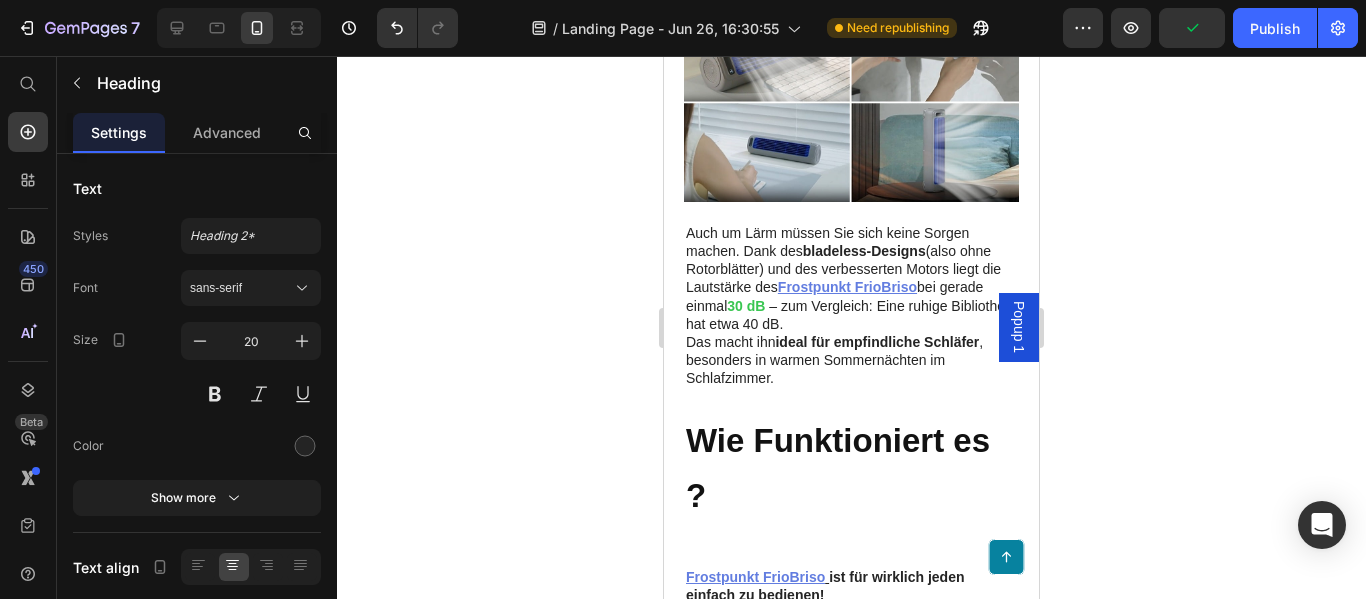 click 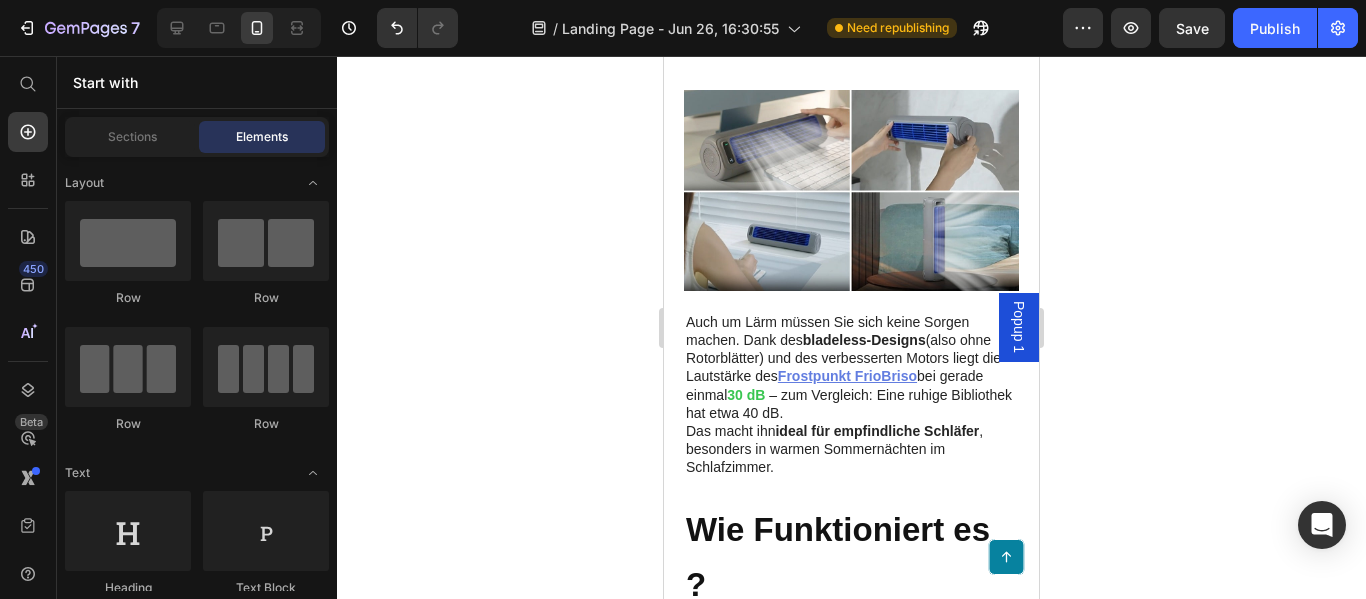 scroll, scrollTop: 3122, scrollLeft: 0, axis: vertical 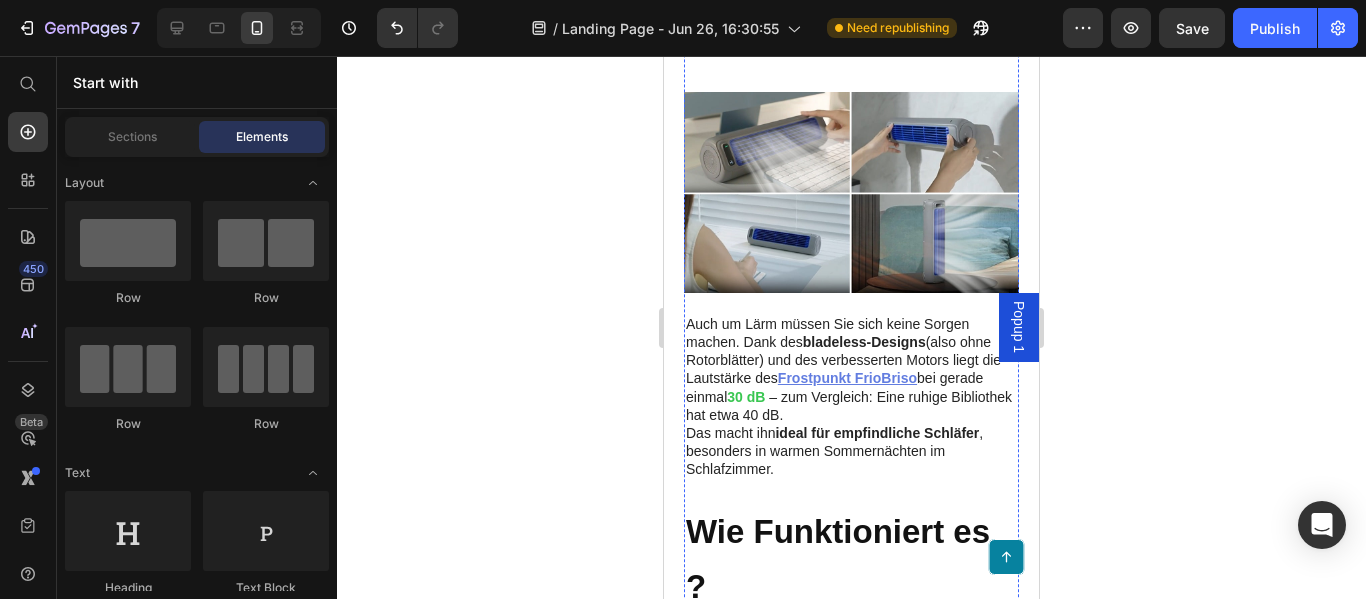 click on "Recommended" at bounding box center [851, -184] 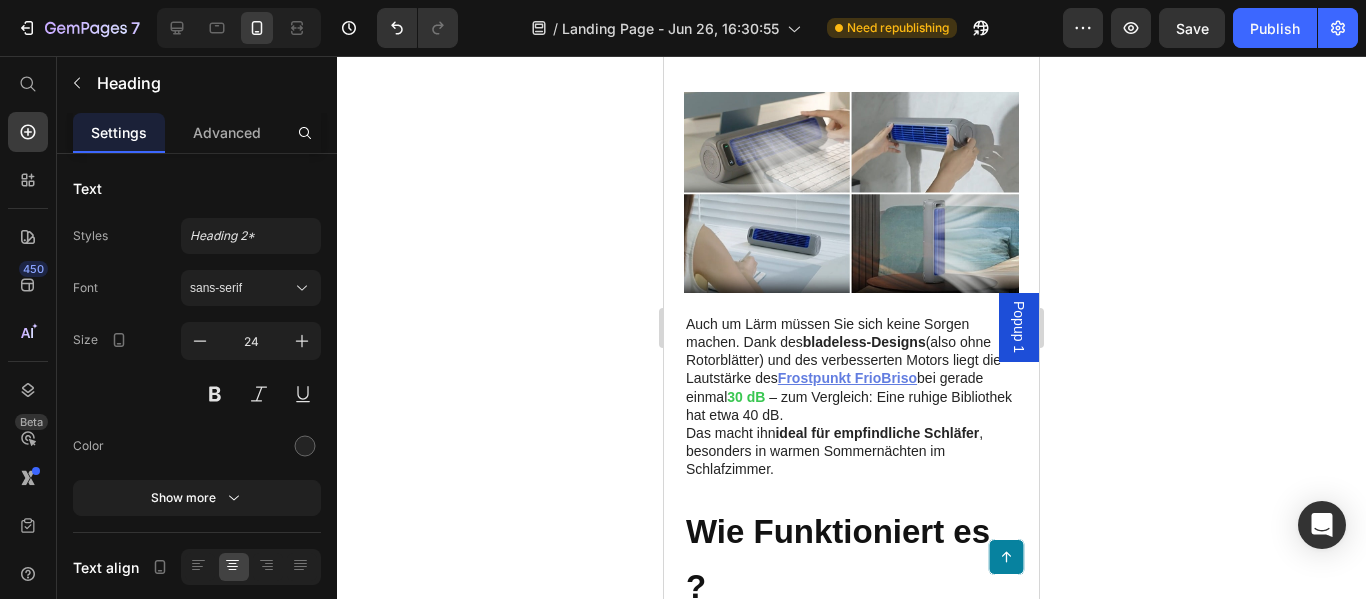 click 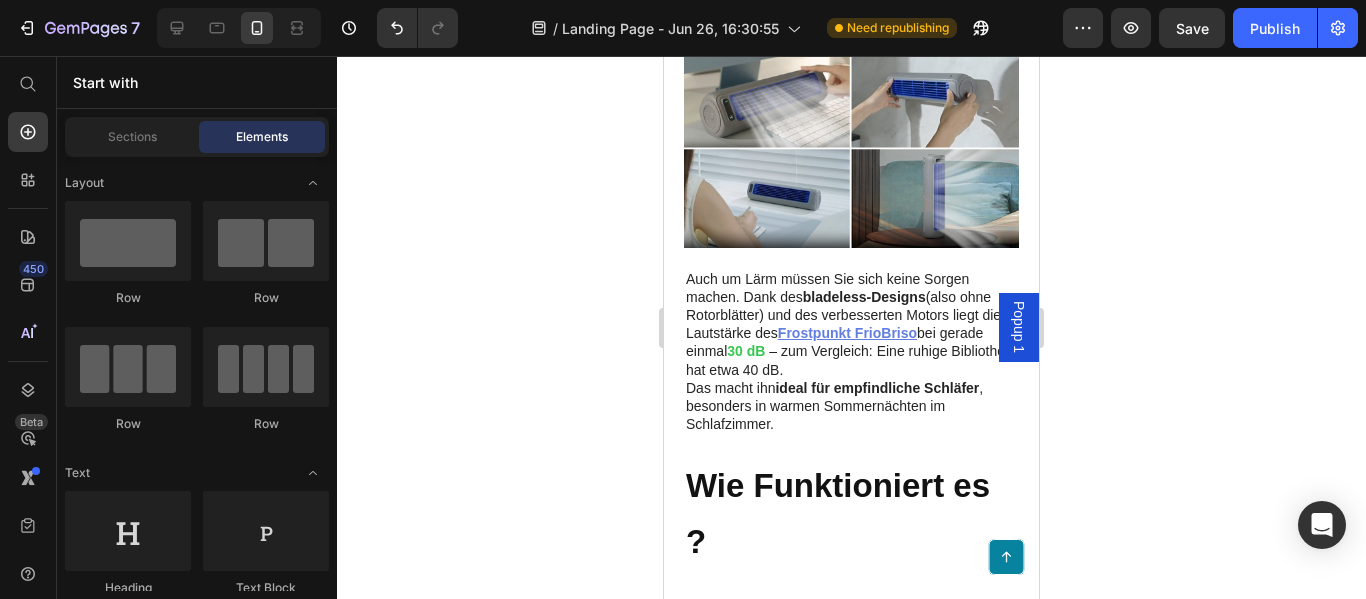 click 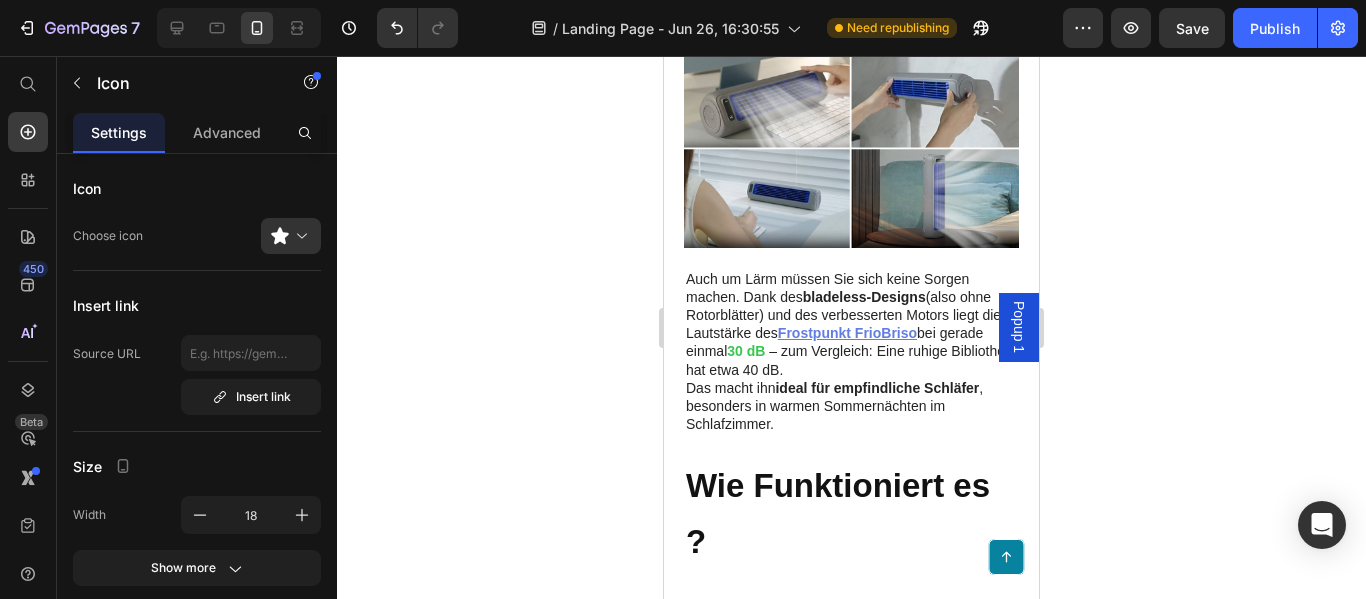 click 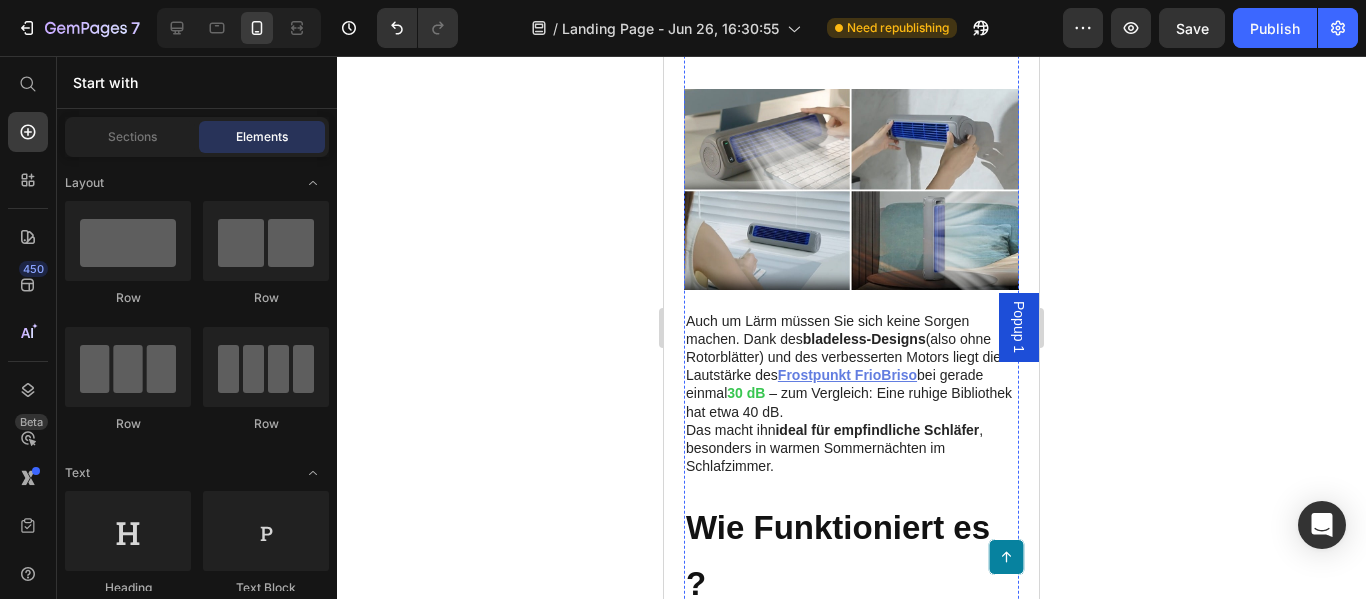 click on "Icon" at bounding box center [965, -171] 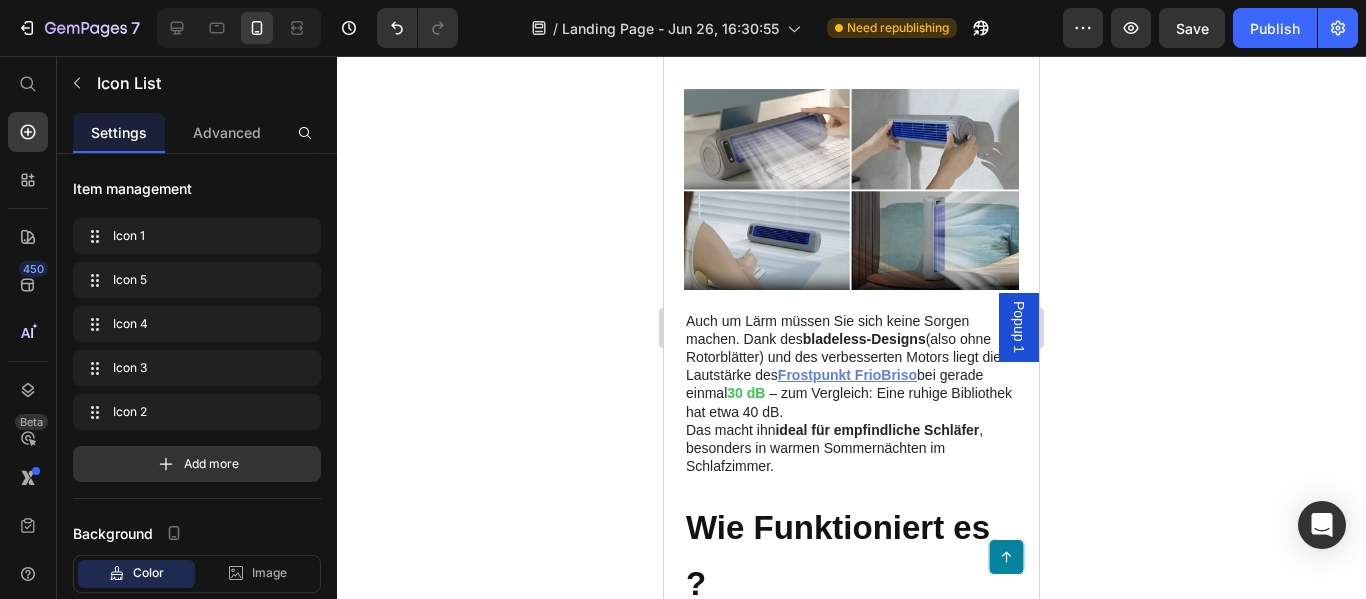 click 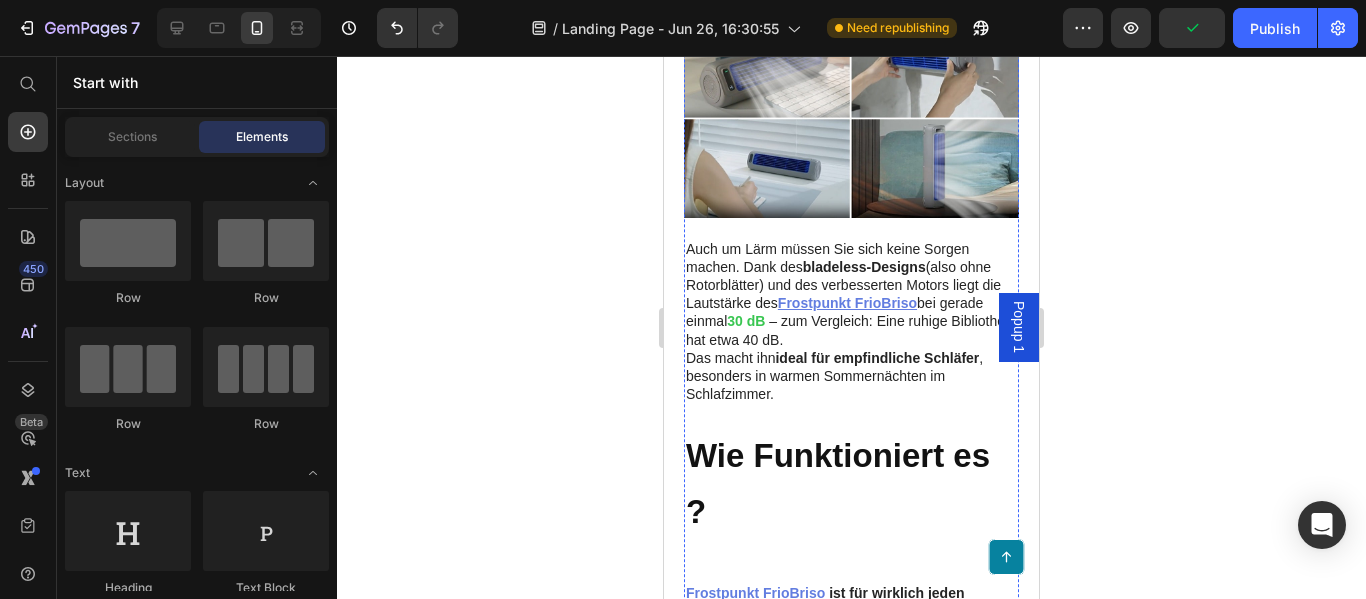 click on "4.9 Text Block | Text Block 1,752 Reviews Text Block Row" at bounding box center [851, -190] 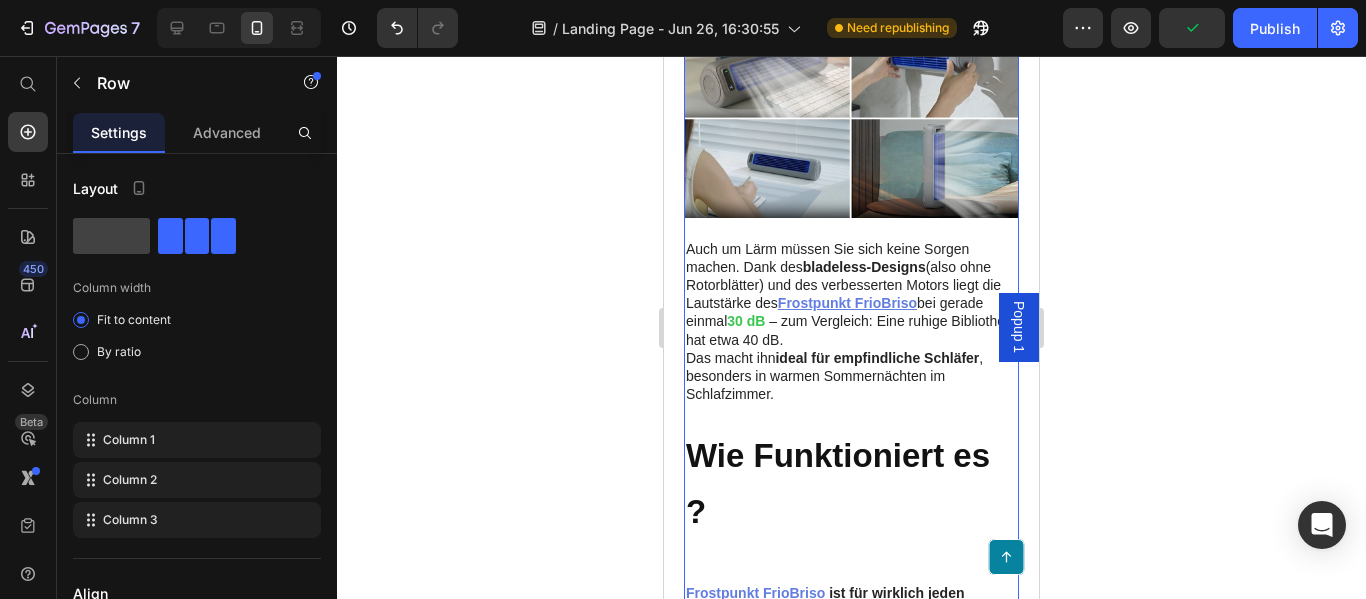 click on "4.9 Text Block | Text Block 1,752 Reviews Text Block Row   16 Row" at bounding box center [851, -182] 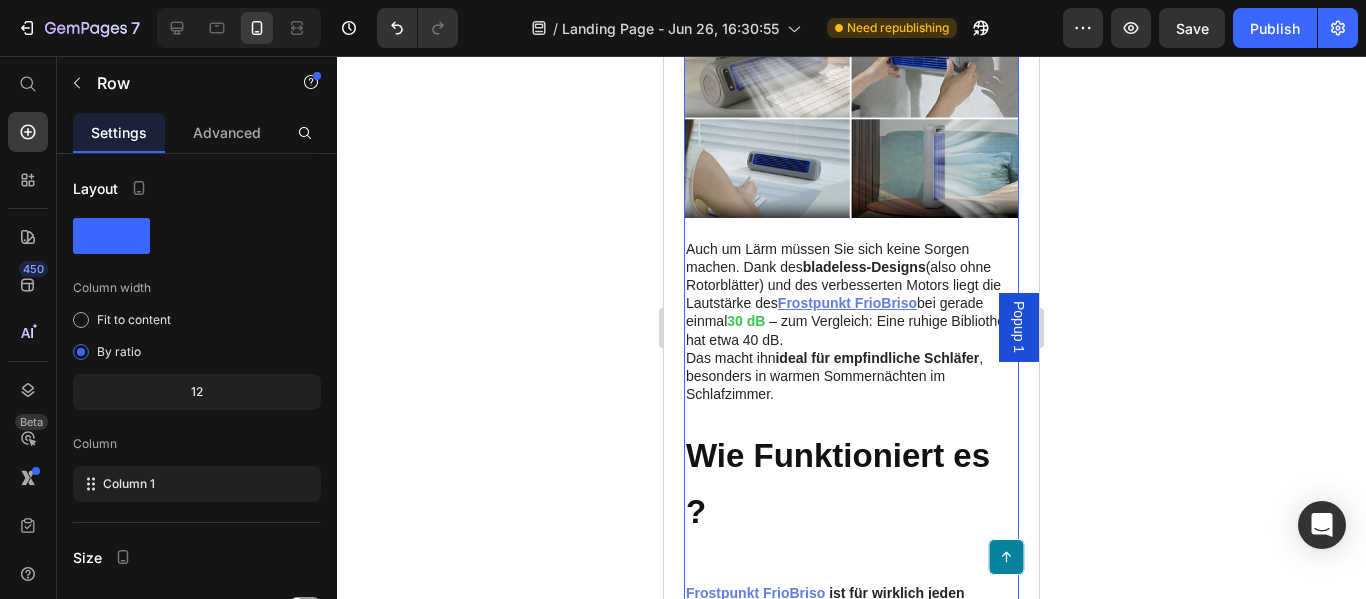 click on "4.9 Text Block | Text Block 1,752 Reviews Text Block Row Row   48" at bounding box center [851, -182] 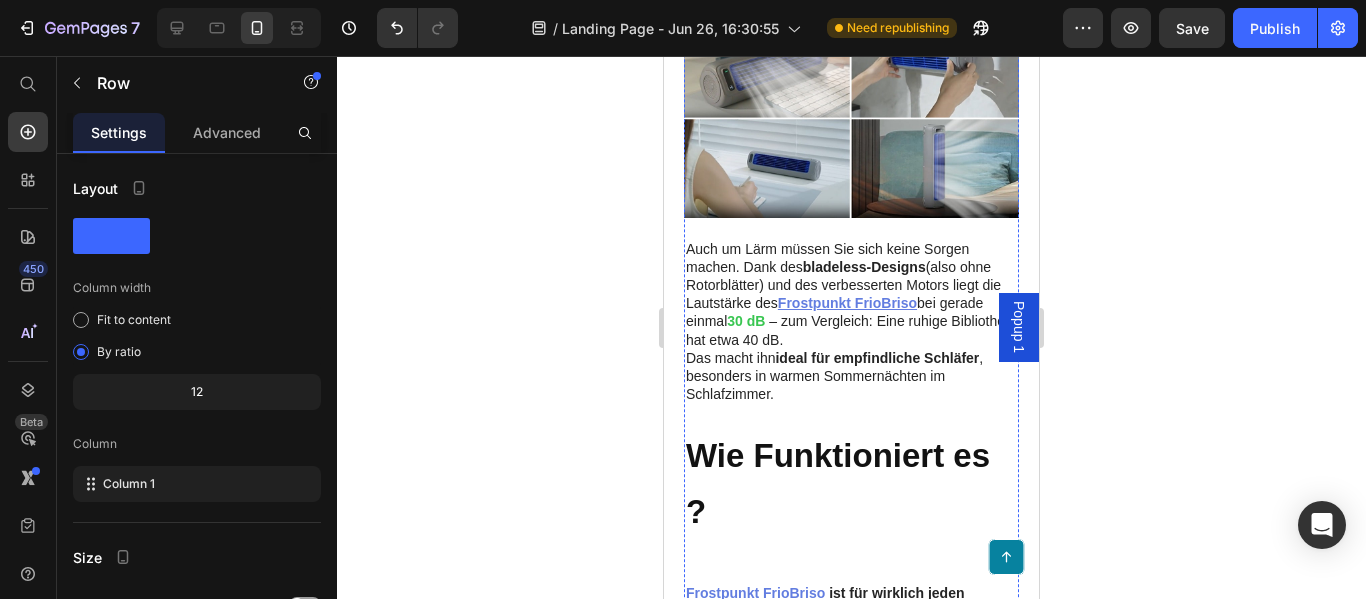 click on "4.9 Text Block | Text Block 1,752 Reviews Text Block Row" at bounding box center (851, -190) 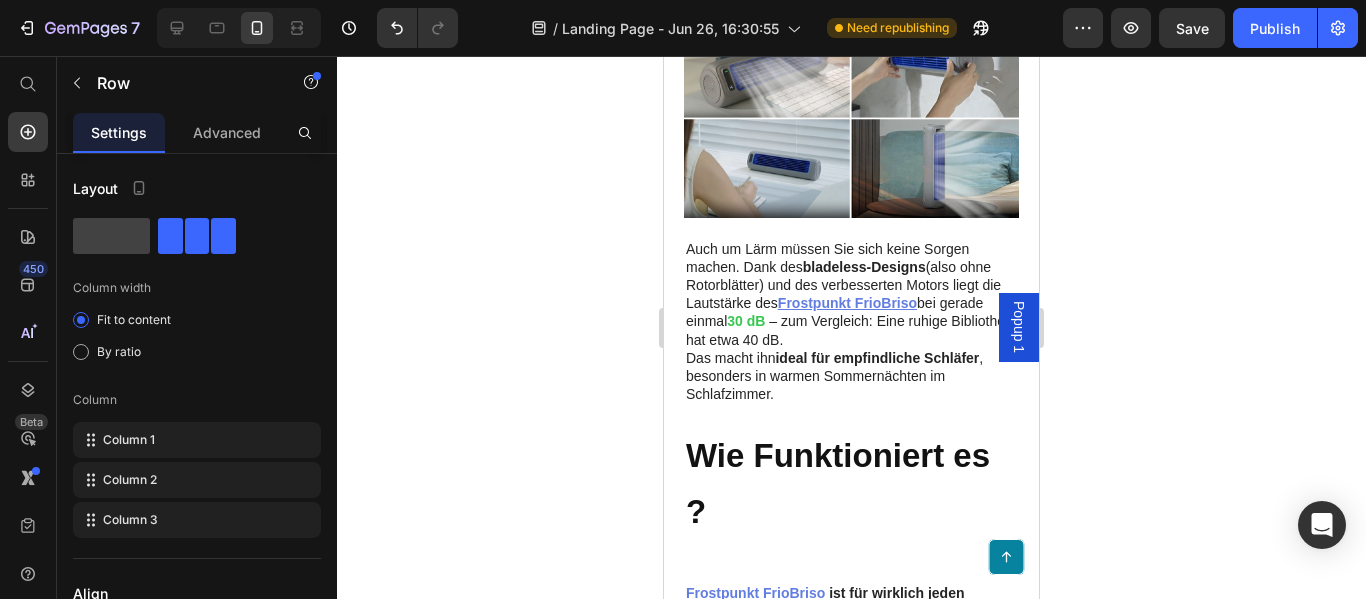 click 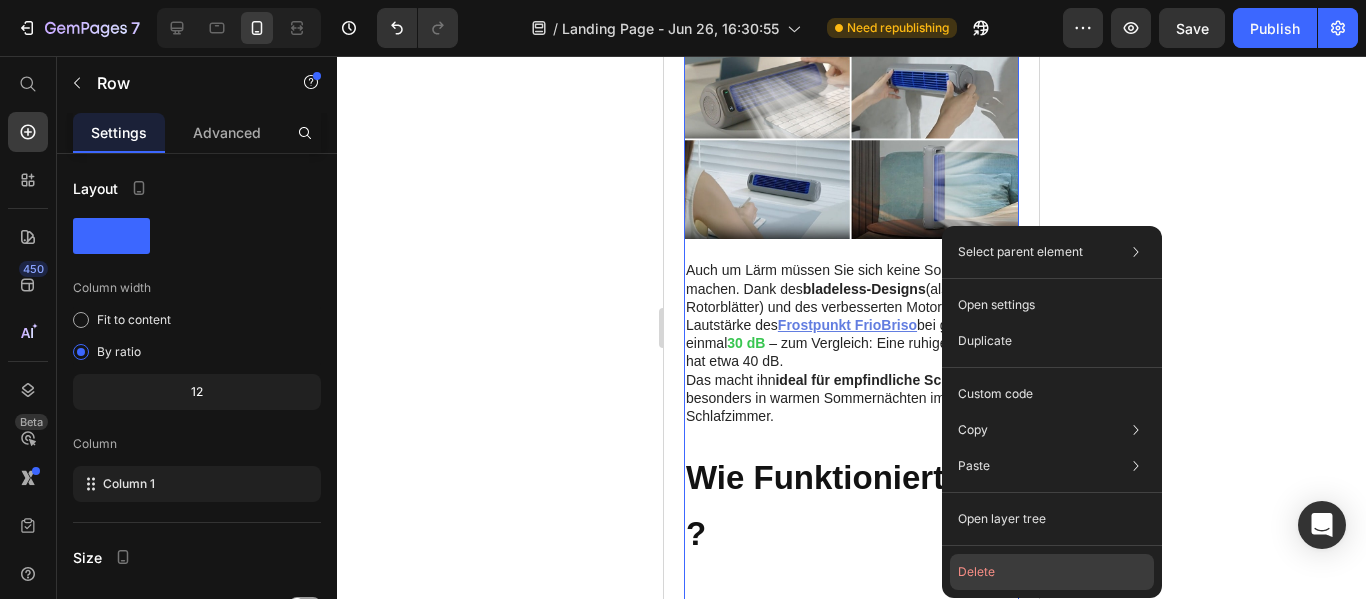 click on "Delete" 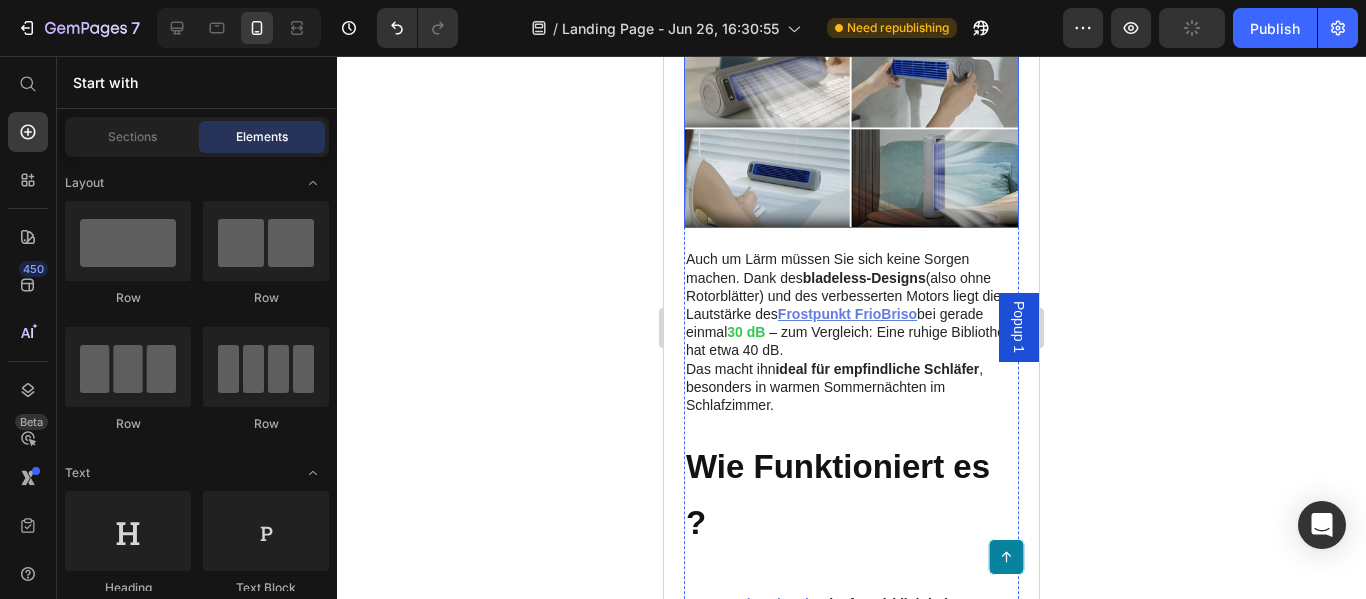 scroll, scrollTop: 2971, scrollLeft: 0, axis: vertical 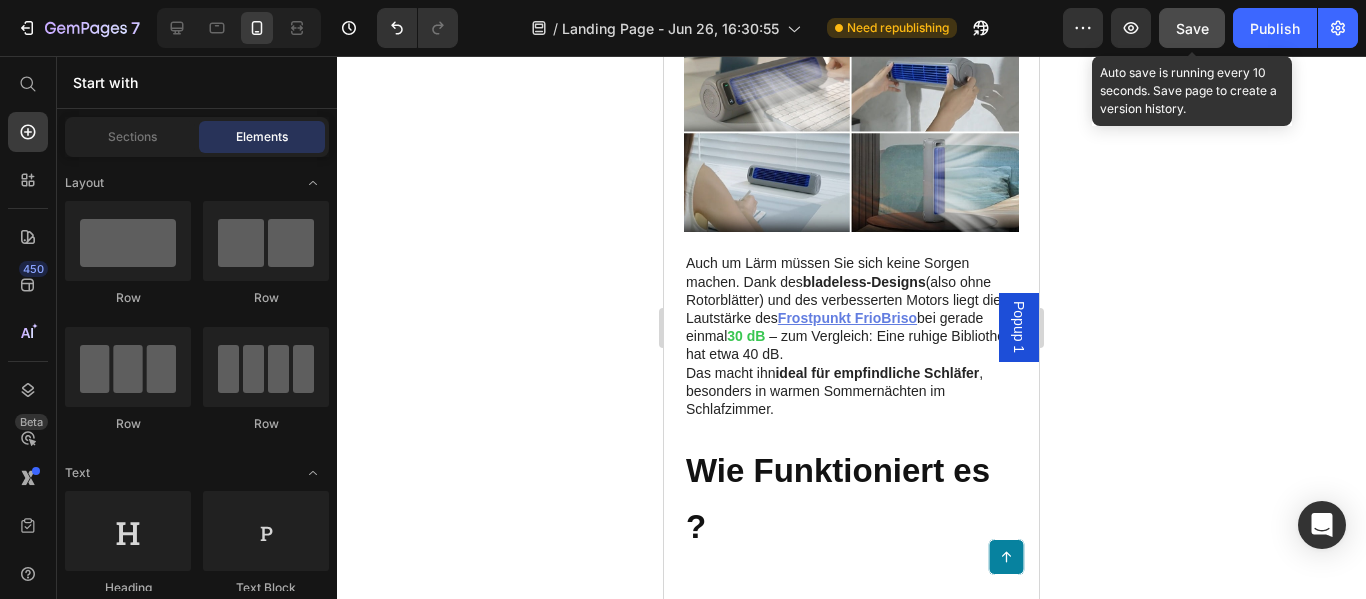 click on "Save" at bounding box center (1192, 28) 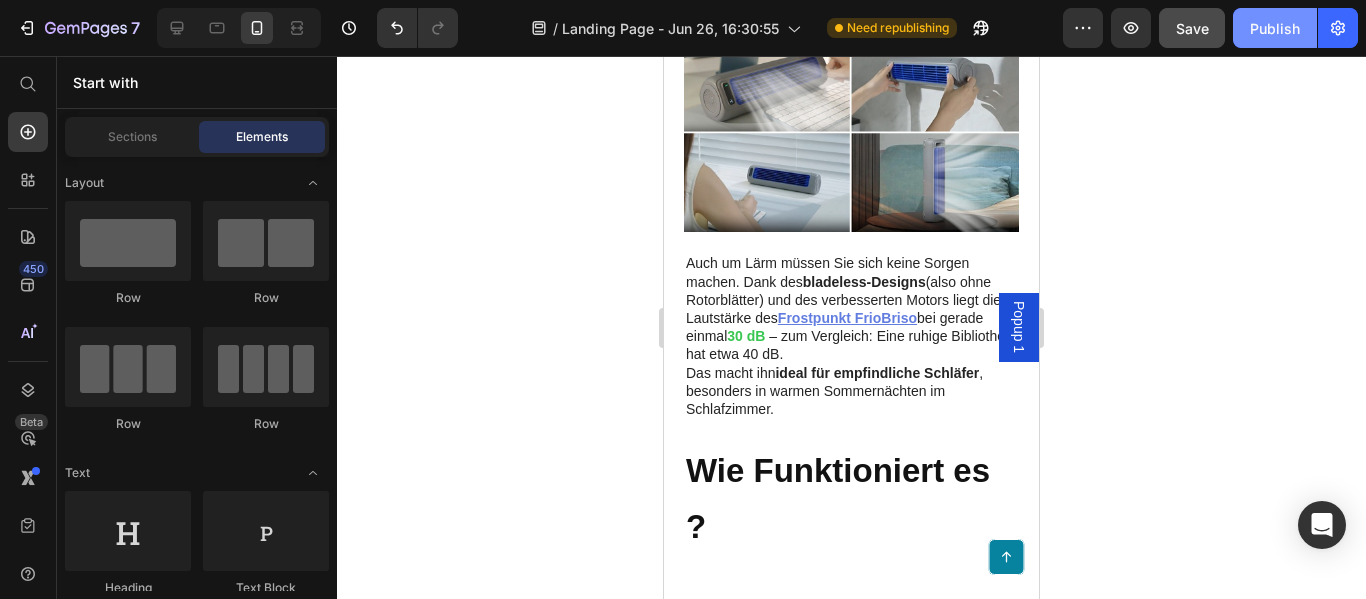 click on "Publish" at bounding box center (1275, 28) 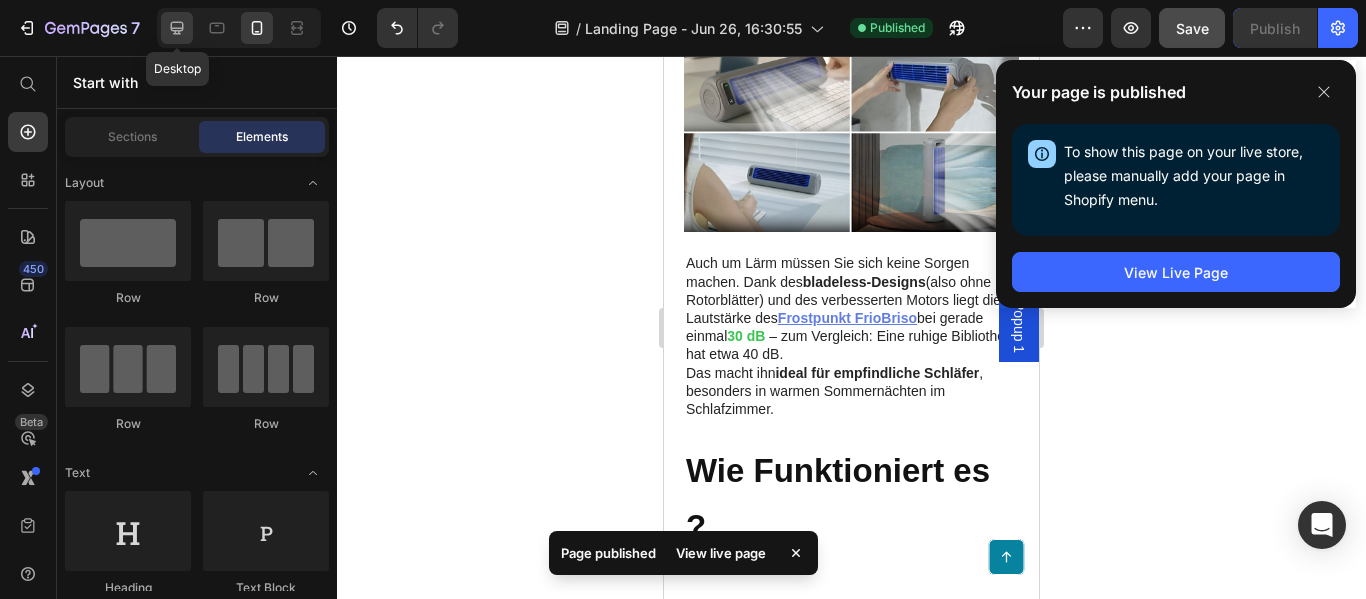 click 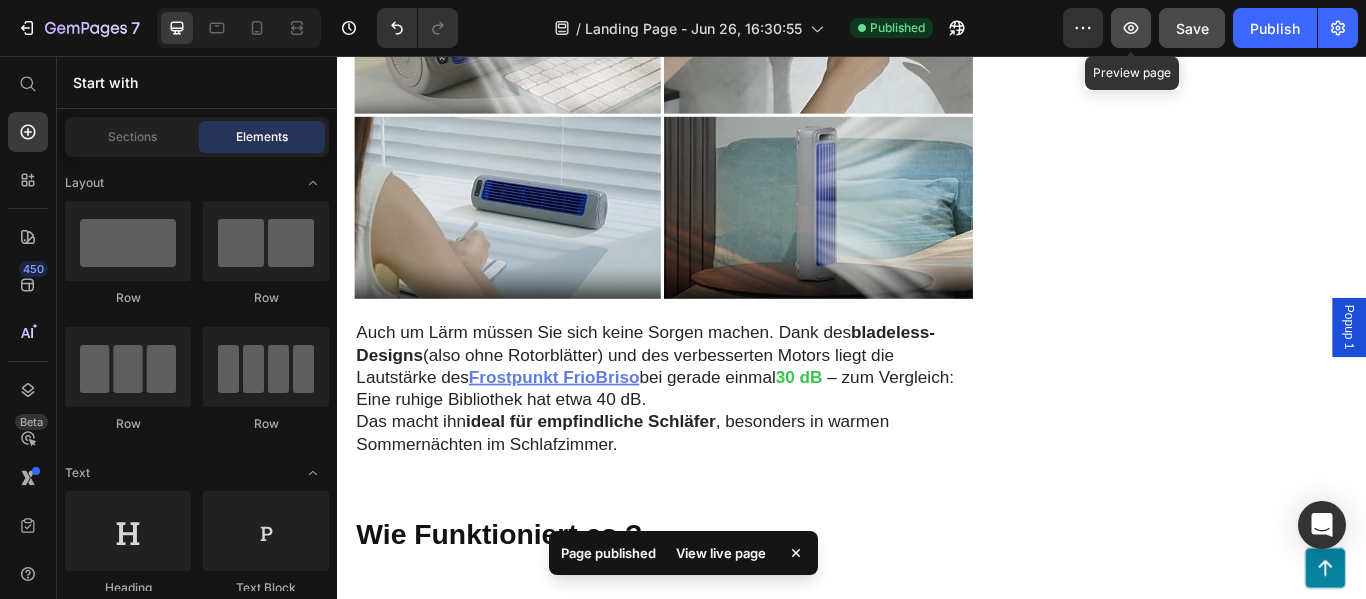 click 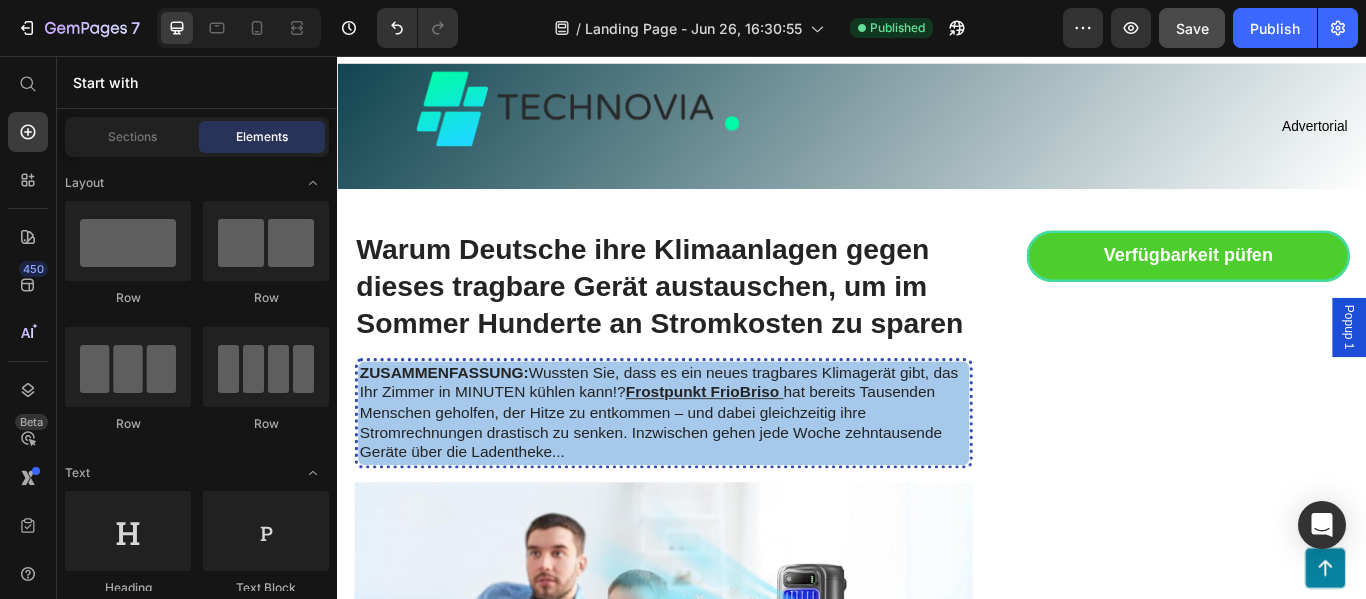 scroll, scrollTop: 0, scrollLeft: 0, axis: both 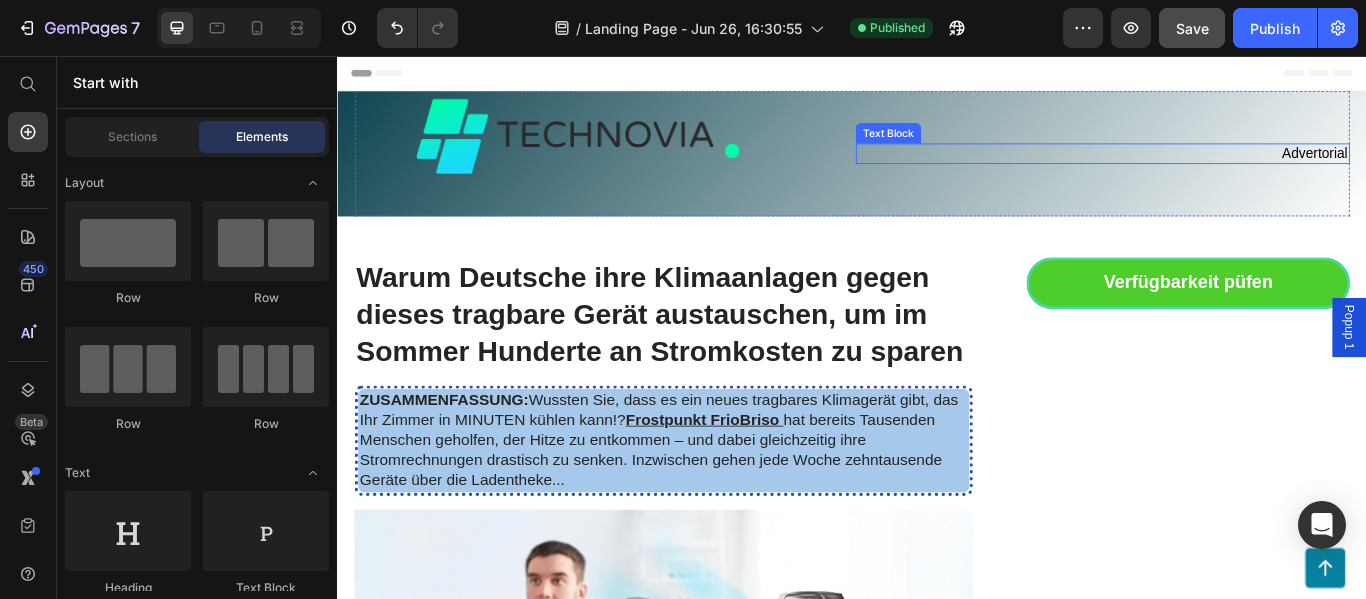 click on "Advertorial" at bounding box center [1477, 169] 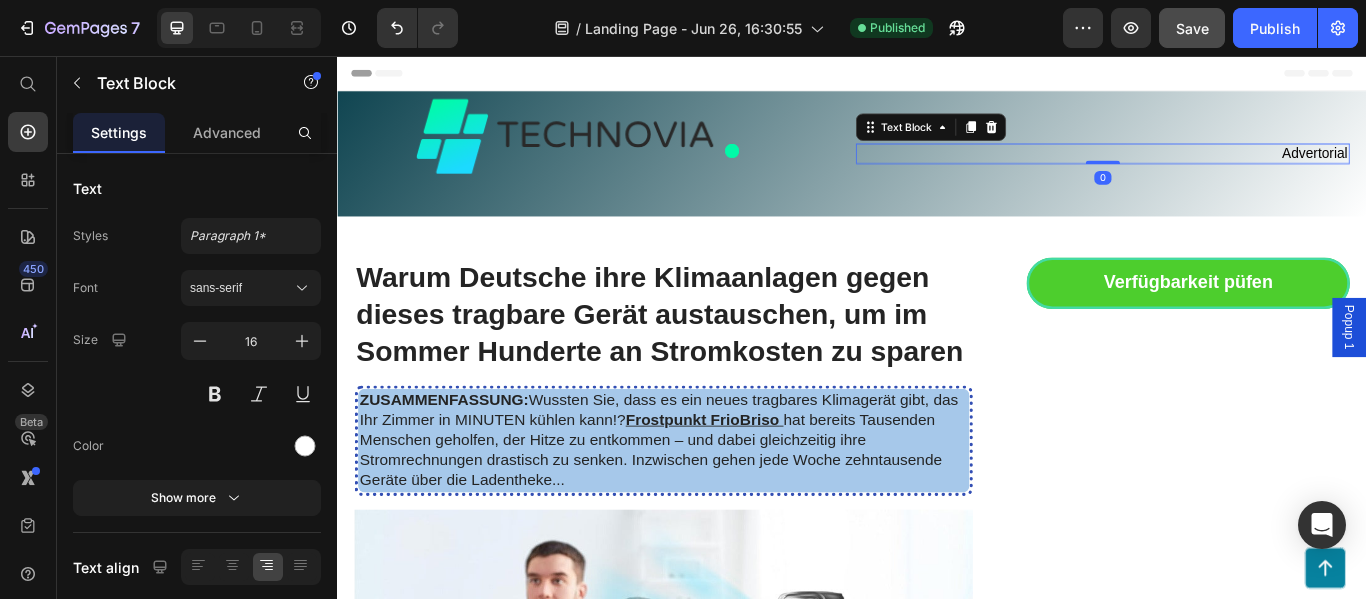 click on "Advertorial" at bounding box center (1477, 169) 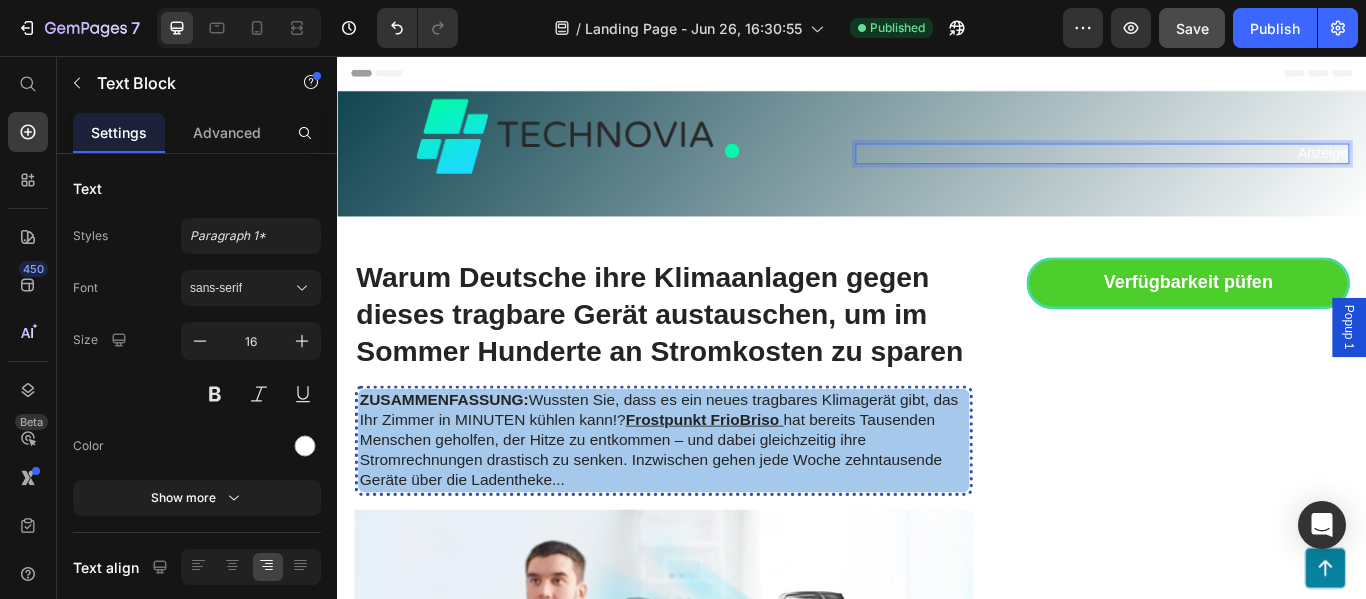 click on "Anzeige" at bounding box center [1229, 170] 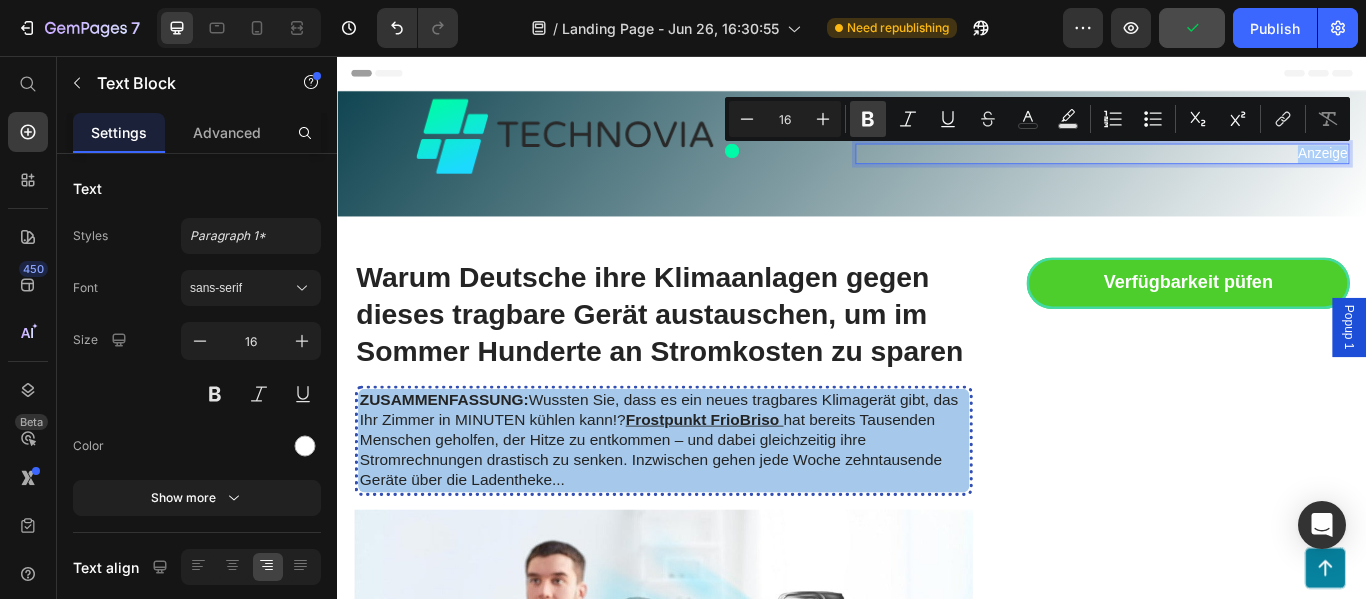 click on "Bold" at bounding box center (868, 119) 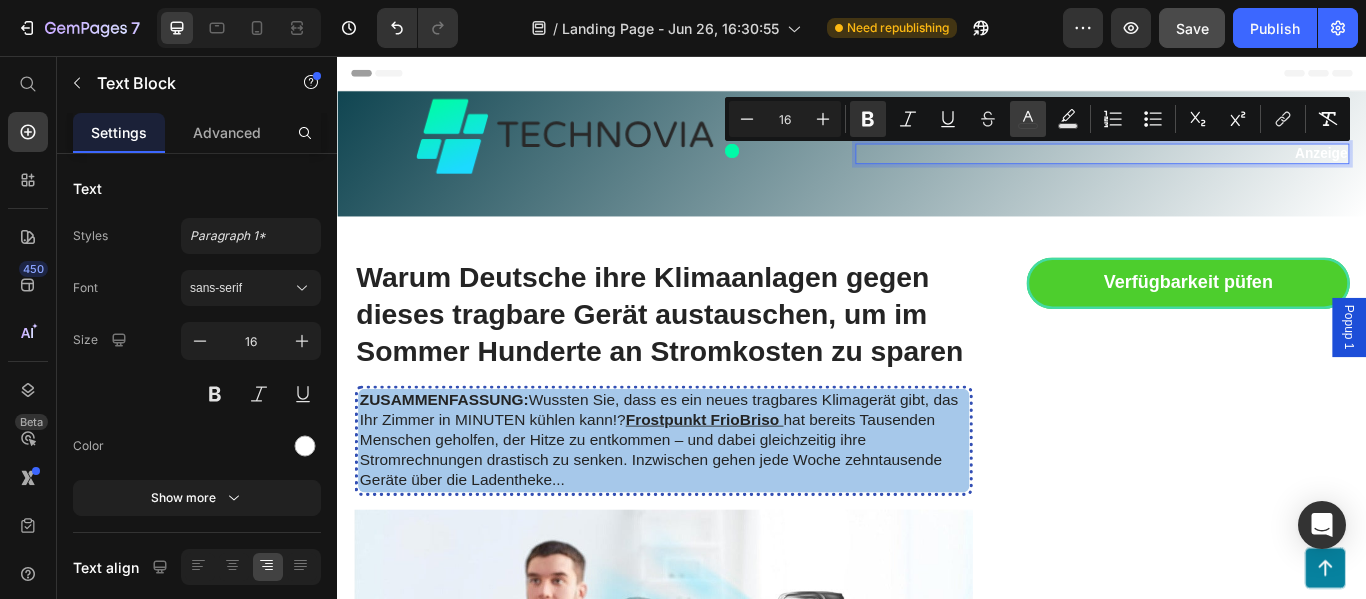 click on "color" at bounding box center [1028, 119] 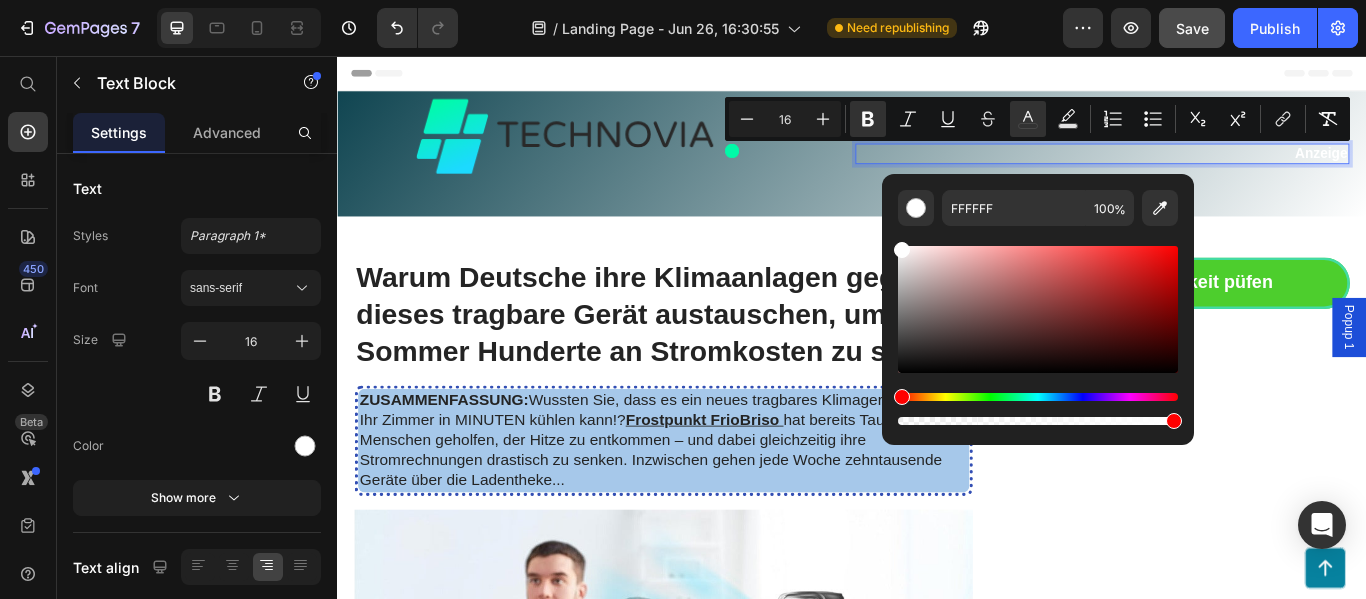 click at bounding box center (1038, 309) 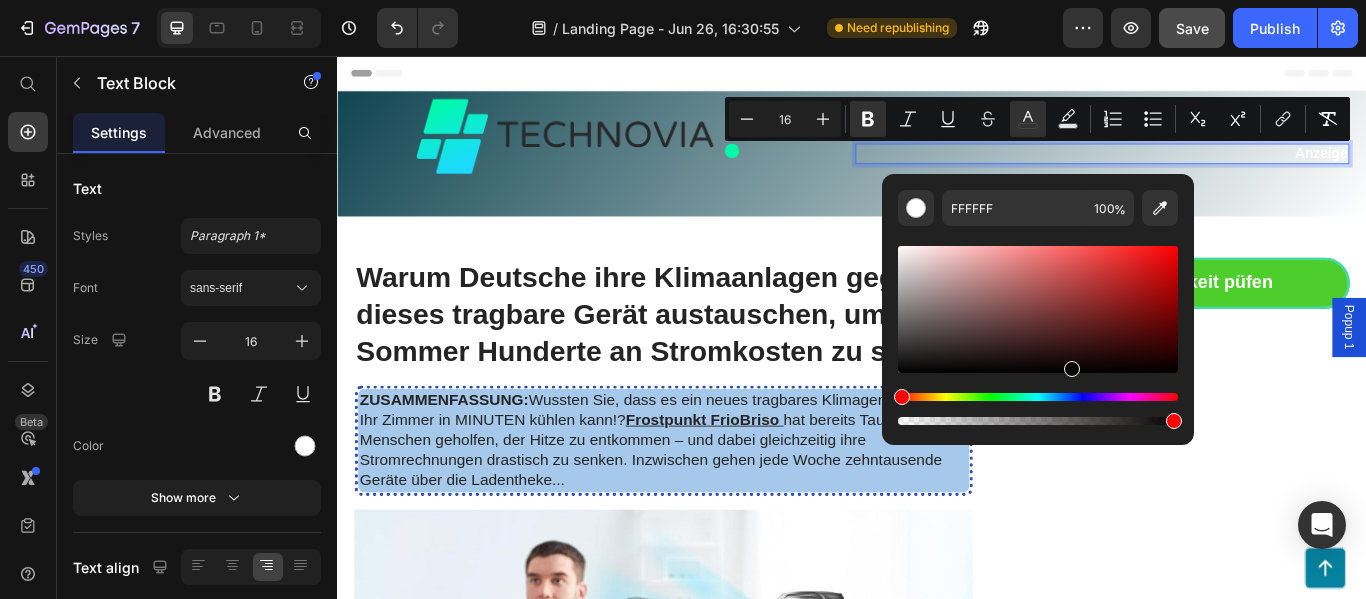 type on "[DATE]" 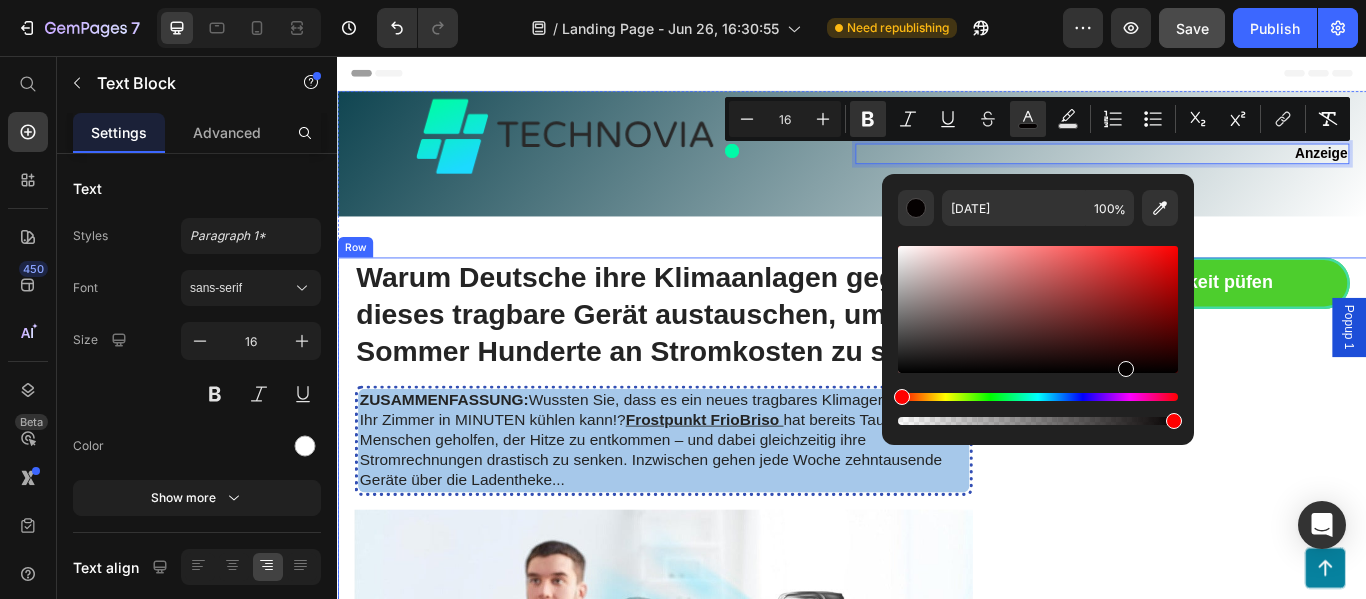 click on "Verfügbarkeit püfen Button" at bounding box center [1328, 920] 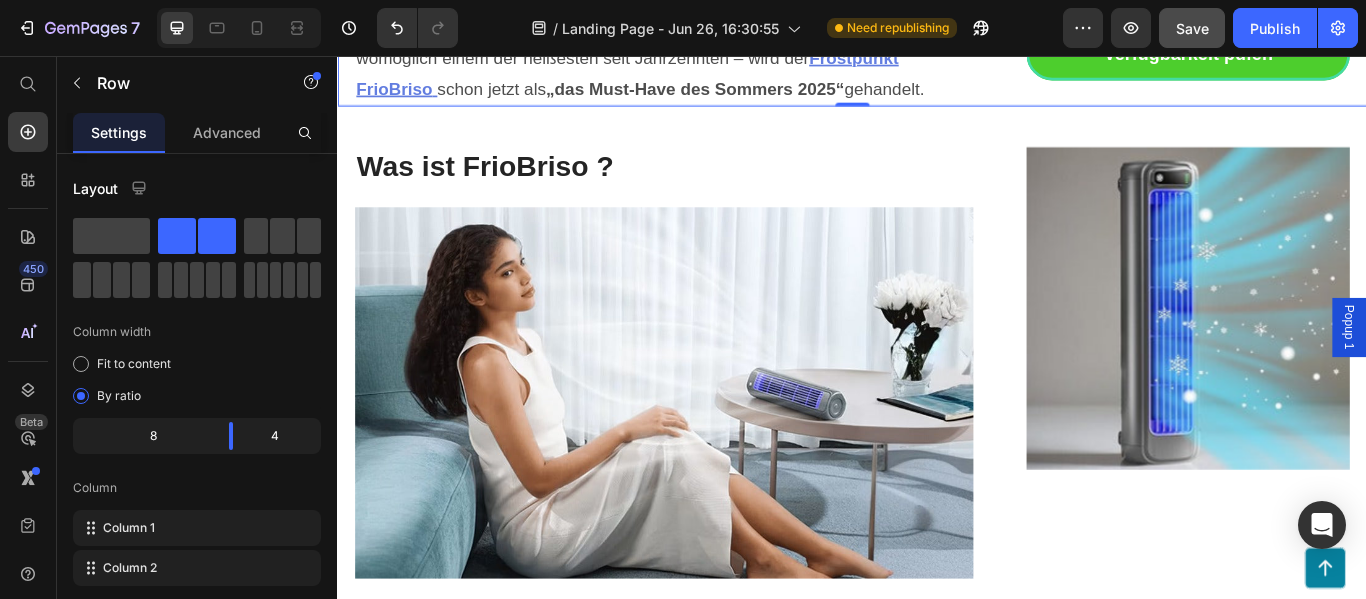 scroll, scrollTop: 1437, scrollLeft: 0, axis: vertical 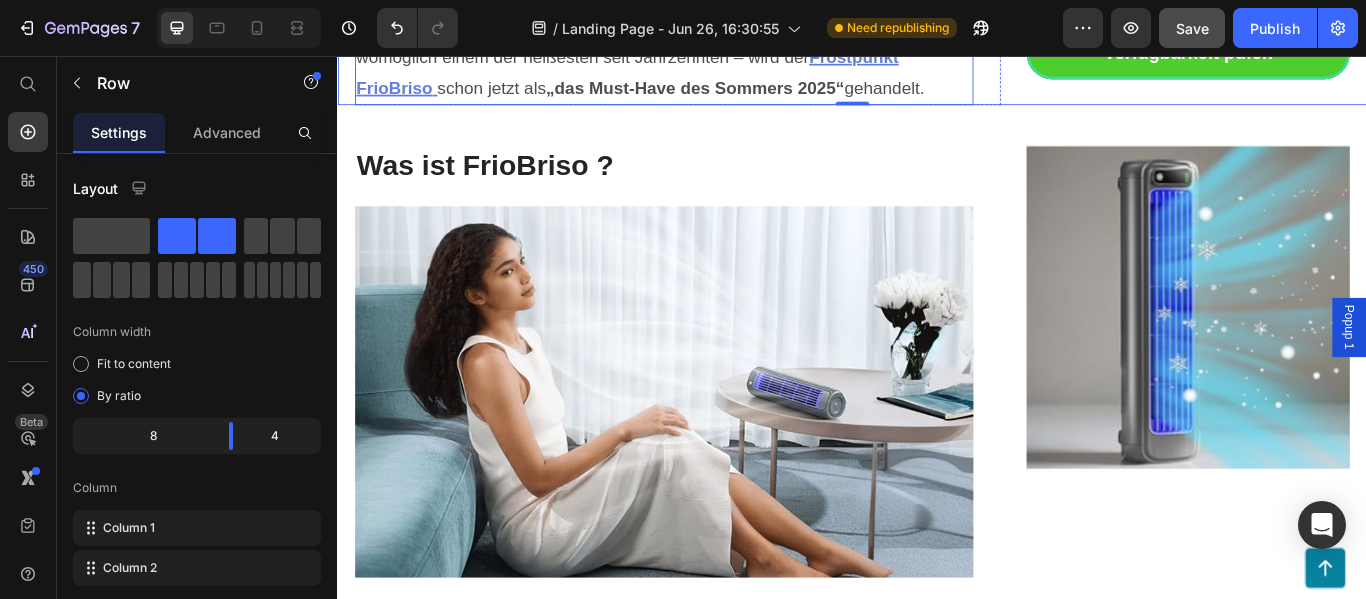 click on "„das Must-Have des Sommers 2025“" at bounding box center [754, 93] 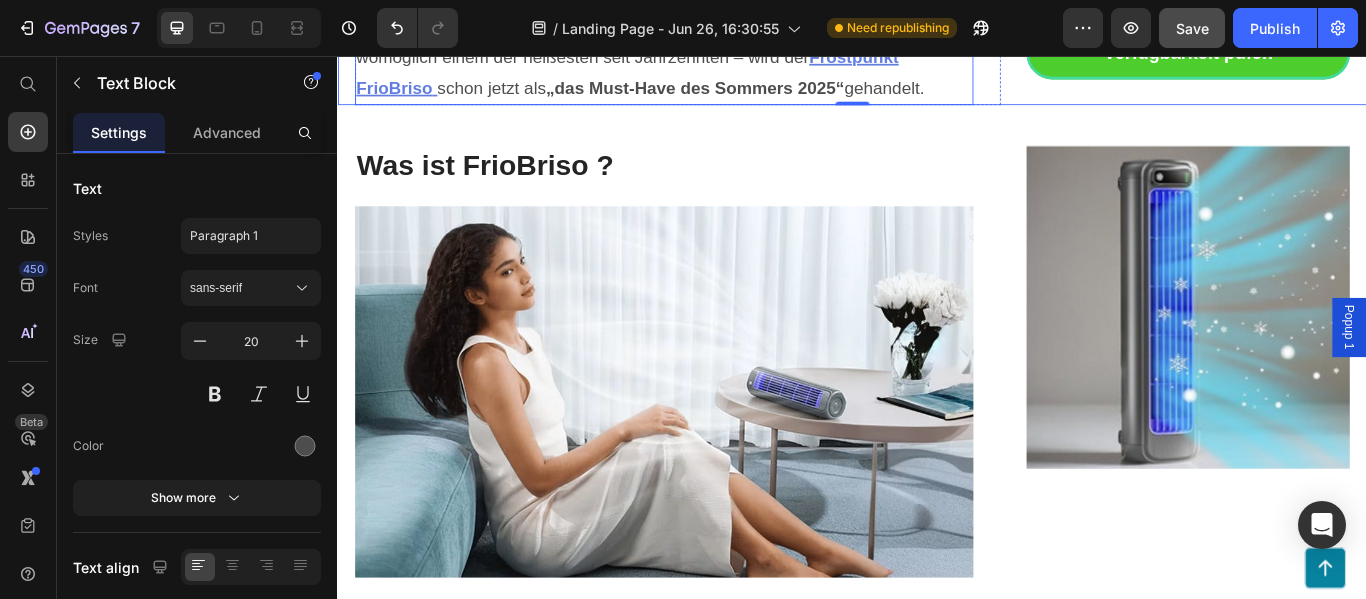 click on "„das Must-Have des Sommers 2025“" at bounding box center (754, 93) 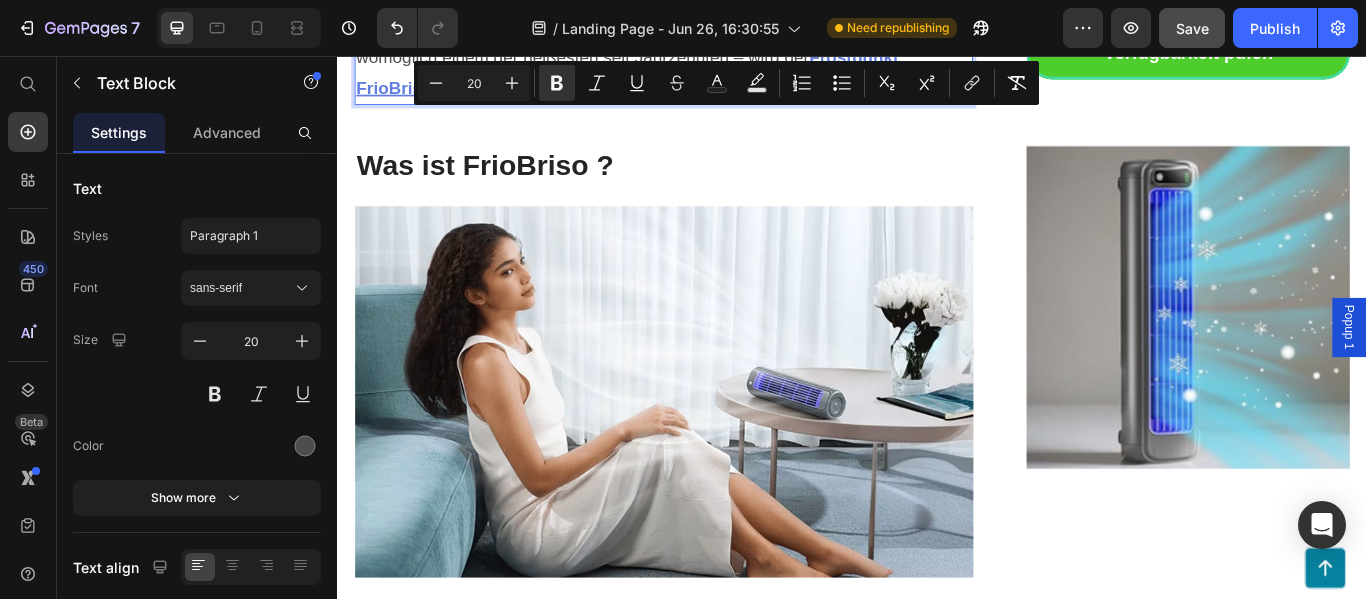 click on "„das Must-Have des Sommers 2025“" at bounding box center (754, 93) 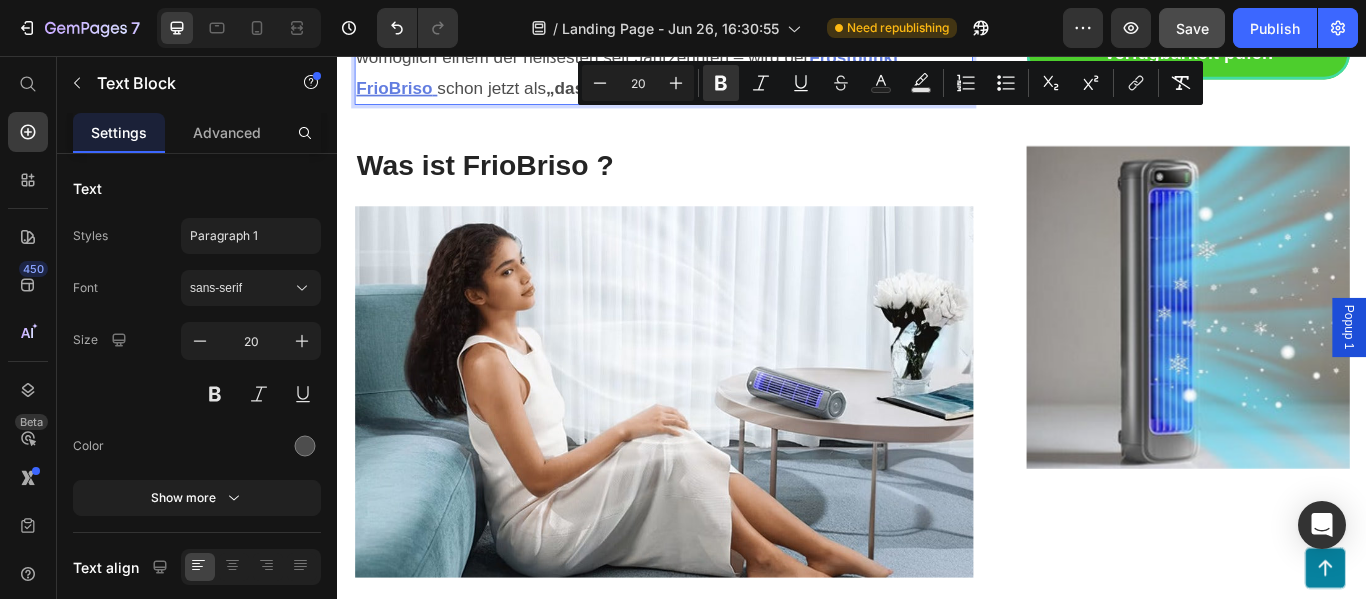 click on "„das Must-Have des Sommers 2025“" at bounding box center (754, 93) 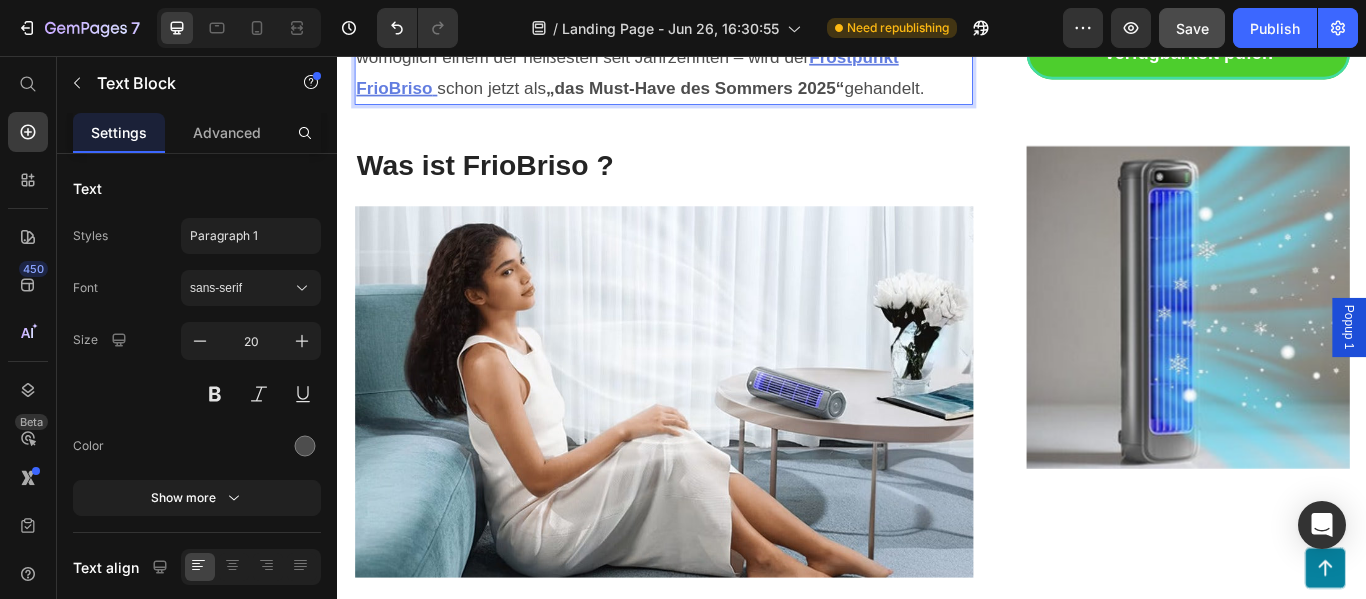 click on "„das Must-Have des Sommers 2025“" at bounding box center [754, 93] 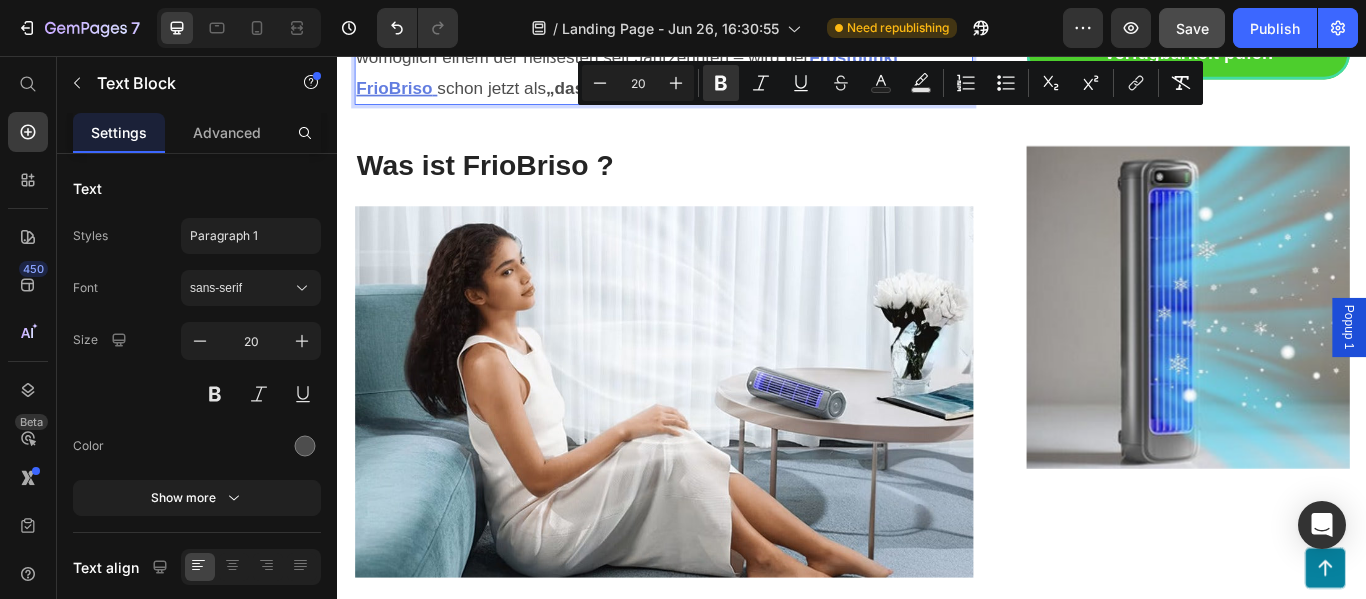 click on "„das Must-Have des Sommers 2025“" at bounding box center (754, 93) 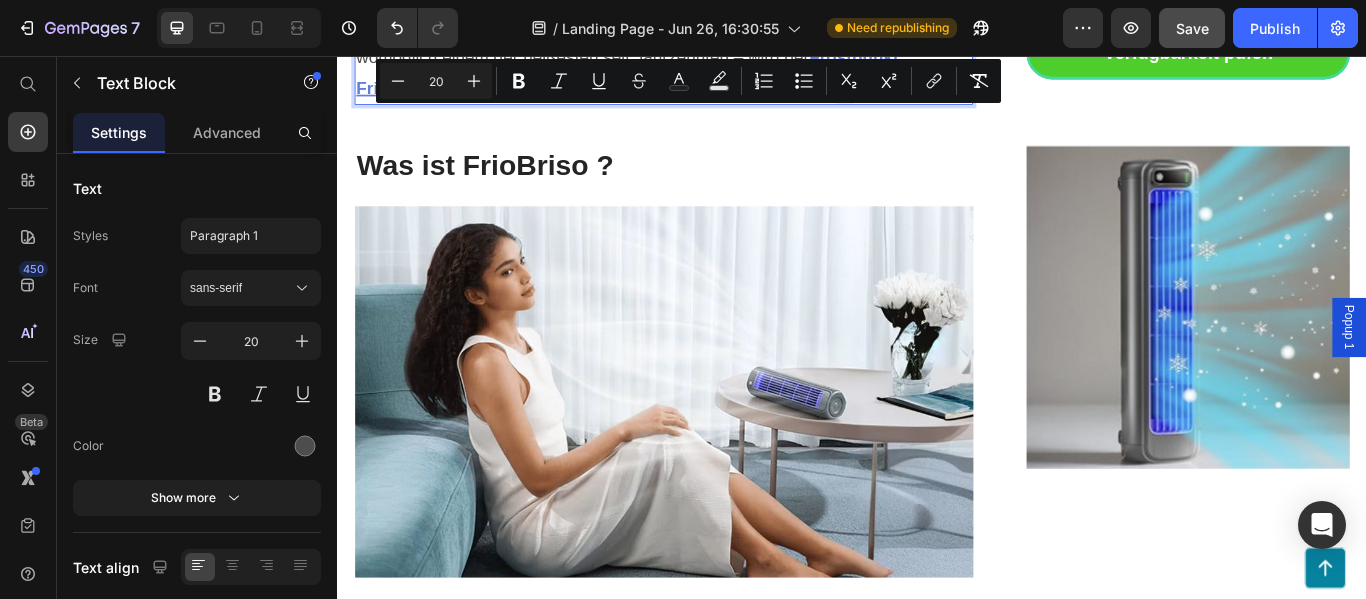 drag, startPoint x: 925, startPoint y: 125, endPoint x: 901, endPoint y: 128, distance: 24.186773 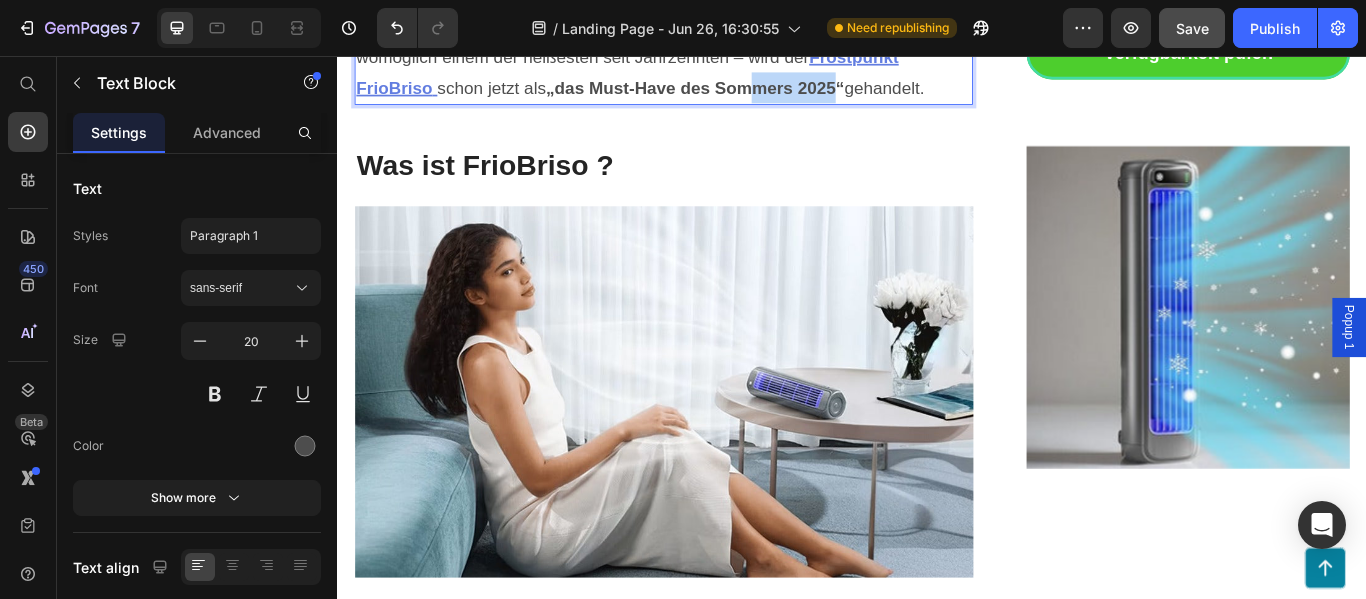 drag, startPoint x: 927, startPoint y: 130, endPoint x: 818, endPoint y: 132, distance: 109.01835 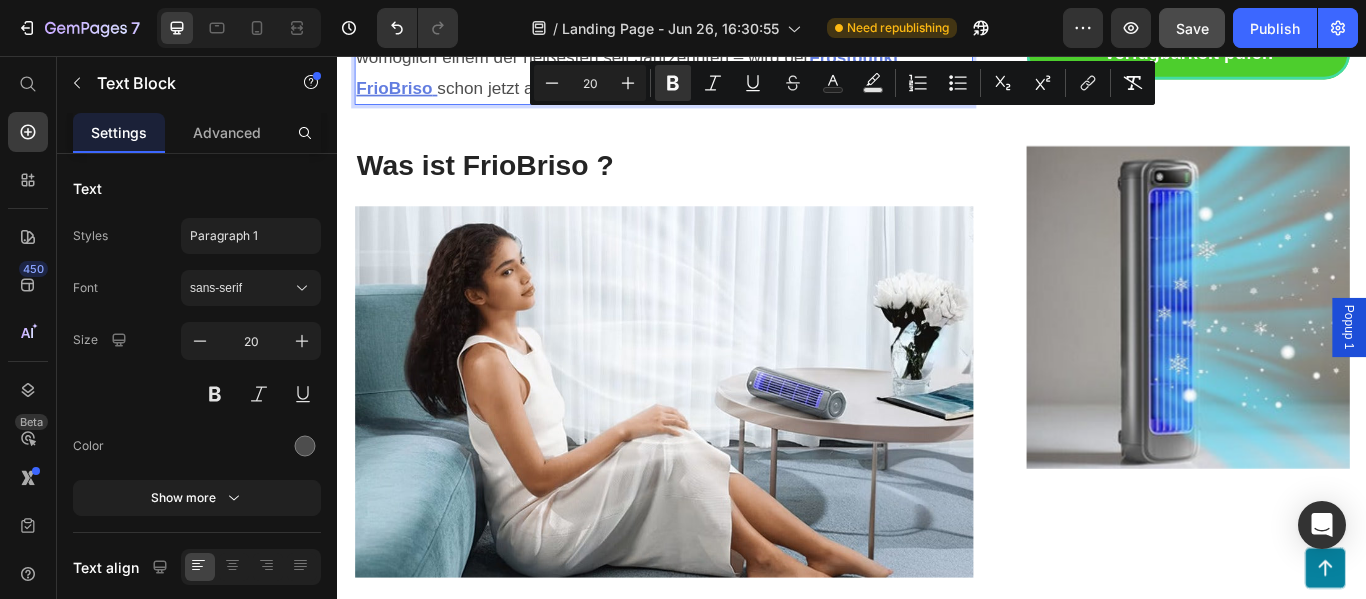 click on "„das Must-Have des Sommers 2025“" at bounding box center [754, 93] 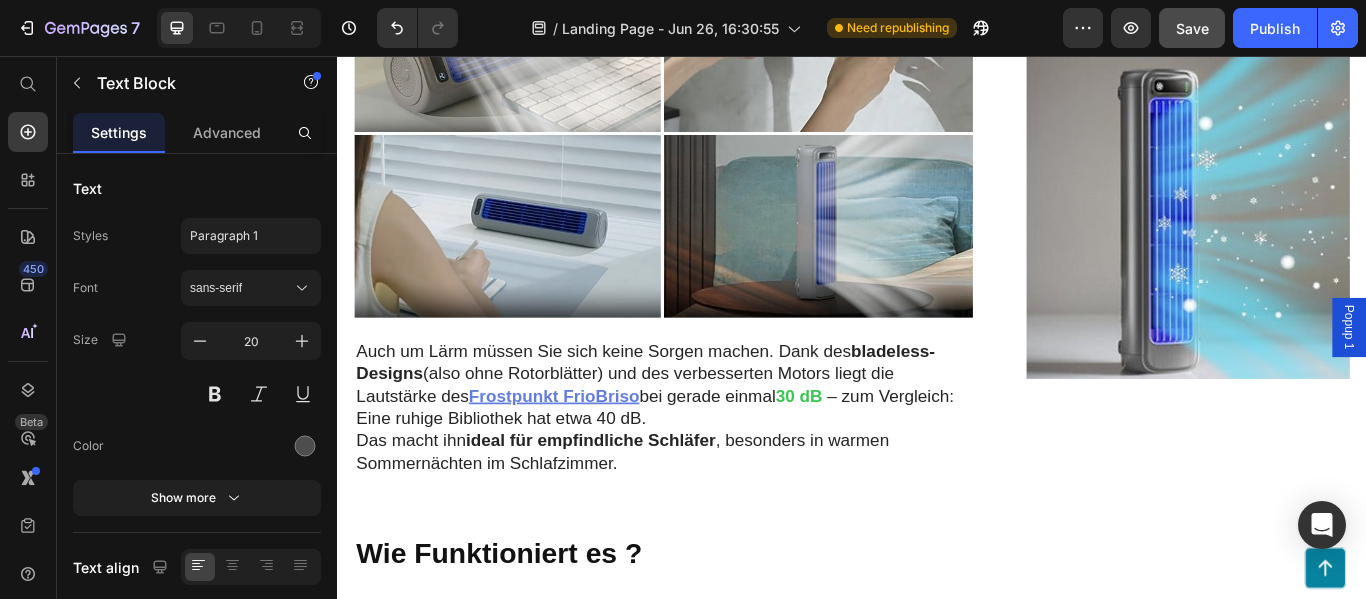 scroll, scrollTop: 3366, scrollLeft: 0, axis: vertical 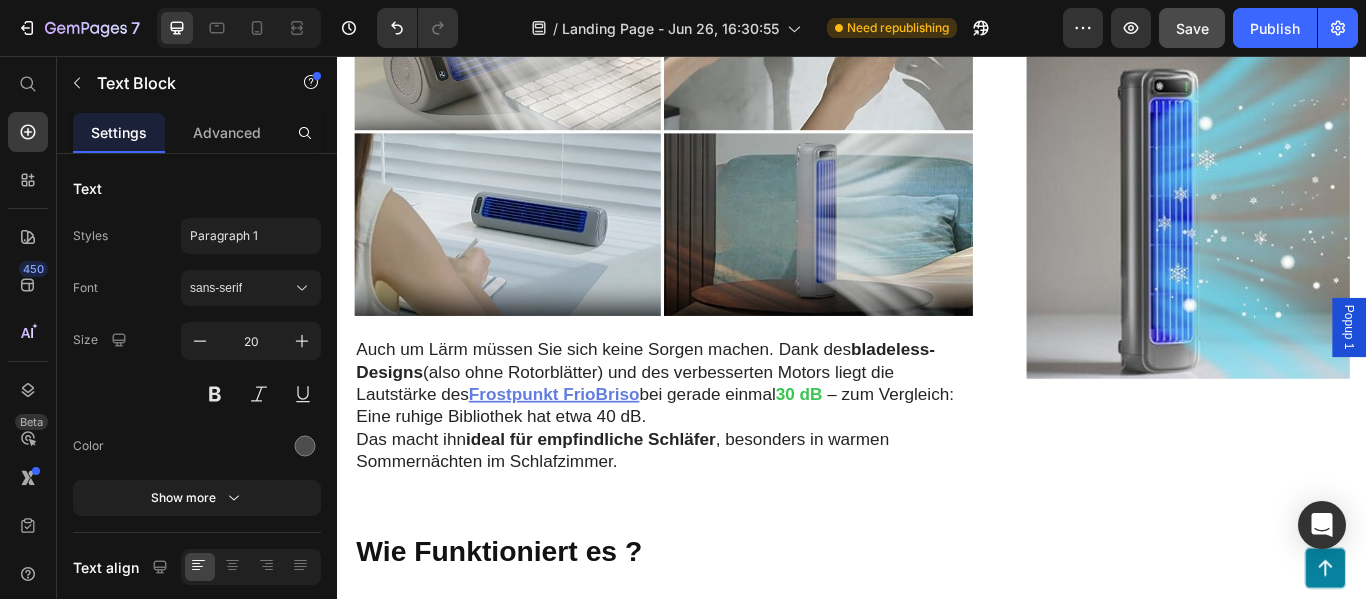 click on "Und dabei verbraucht er  weniger Strom als ein kleiner Ventilator!" at bounding box center [717, -265] 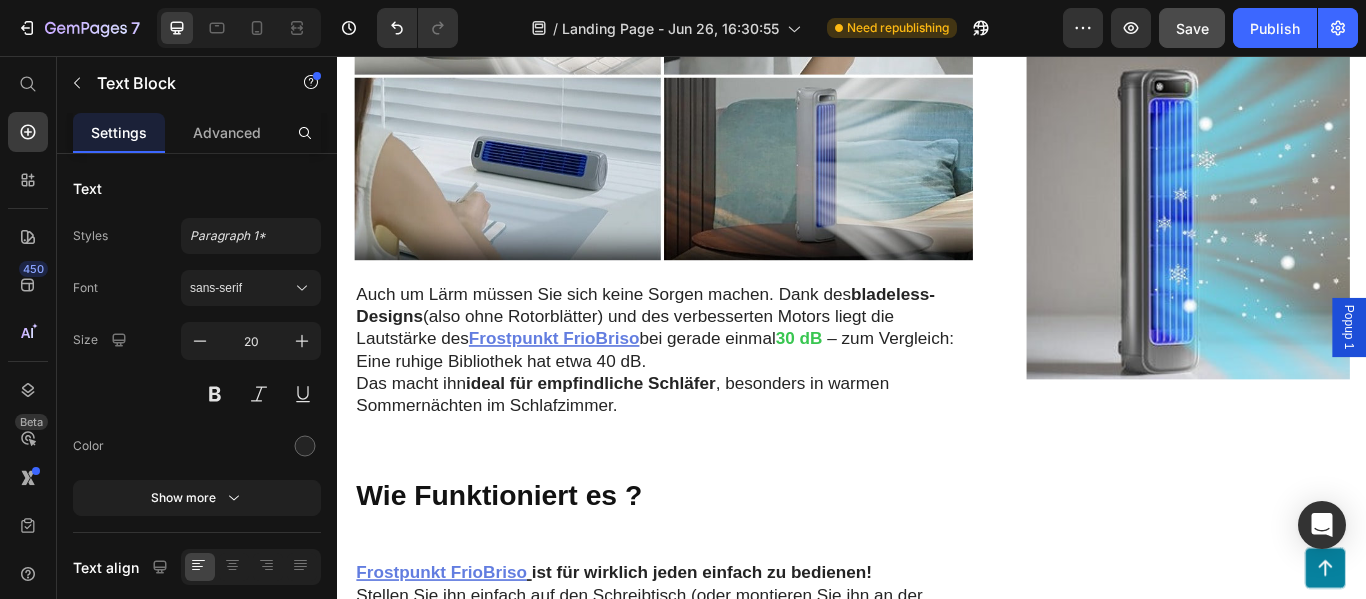 scroll, scrollTop: 3471, scrollLeft: 0, axis: vertical 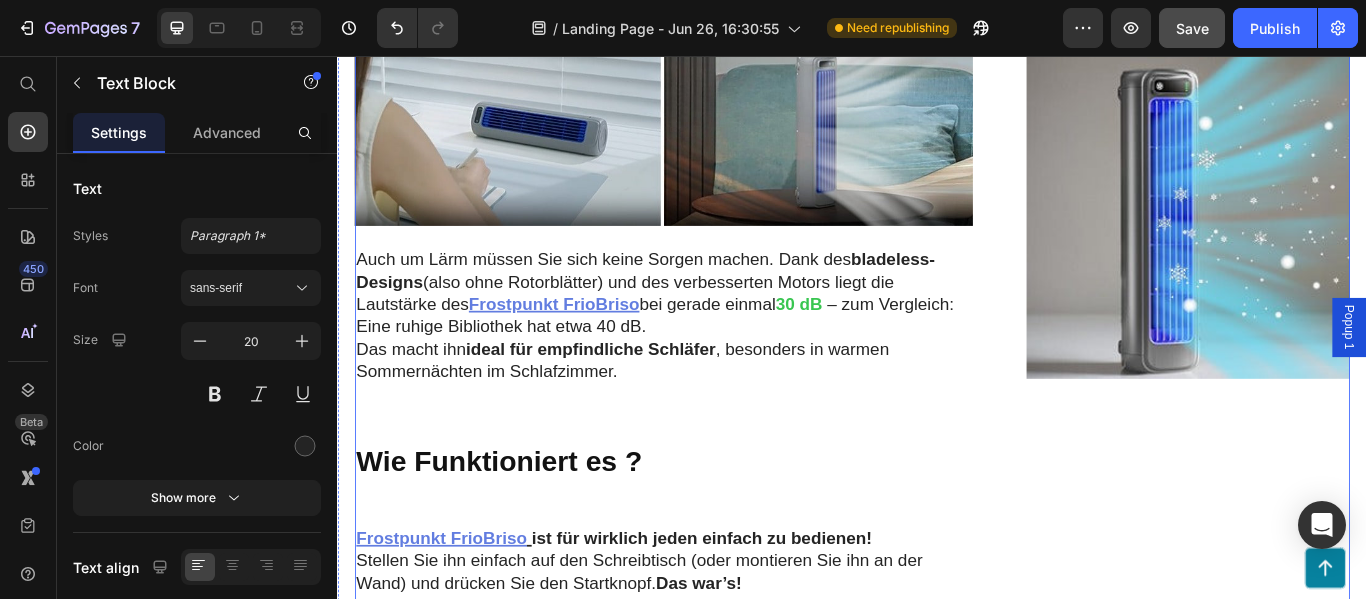 click on "Was ist FrioBriso ? Heading Image Row Ein Team von Ingenieuren hat diesen revolutionären Luftkühler entwickelt, der gleich zwei Probleme löst: steigende Stromkosten und die sinkende Effizienz herkömmlicher Geräte. Kompakt, tragbar und leise – Sie können ihn ÜBERALL mit hinnehmen und jederzeit die angenehm kühle und saubere Luft genießen, die er liefert. Stellen Sie sich vor: erfrischend kühle Luft im Park, im Büro, in der Küche oder im Schlafzimmer – und das so leise, dass Sie ihn kaum wahrnehmen. Und das Beste? Keine Installations- oder Wartungskosten! Sie sparen Geld und sind gleichzeitig energieeffizienter als mit herkömmlichen Alternativen auf dem Markt. Das bedeutet: eine erstaunlich NIEDRIGE Stromrechnung, die Ihnen keinen Schweiß mehr auf die Stirn treibt – anstatt Hunderte Euro auszugeben, um ein ganzes Haus herunterzukühlen. Frostpunkt FrioBriso bietet alles, was Sie brauchen, um der Sommerhitze dieses Jahr ganz entspannt zu entkommen! Text Block Image Row" at bounding box center [937, -210] 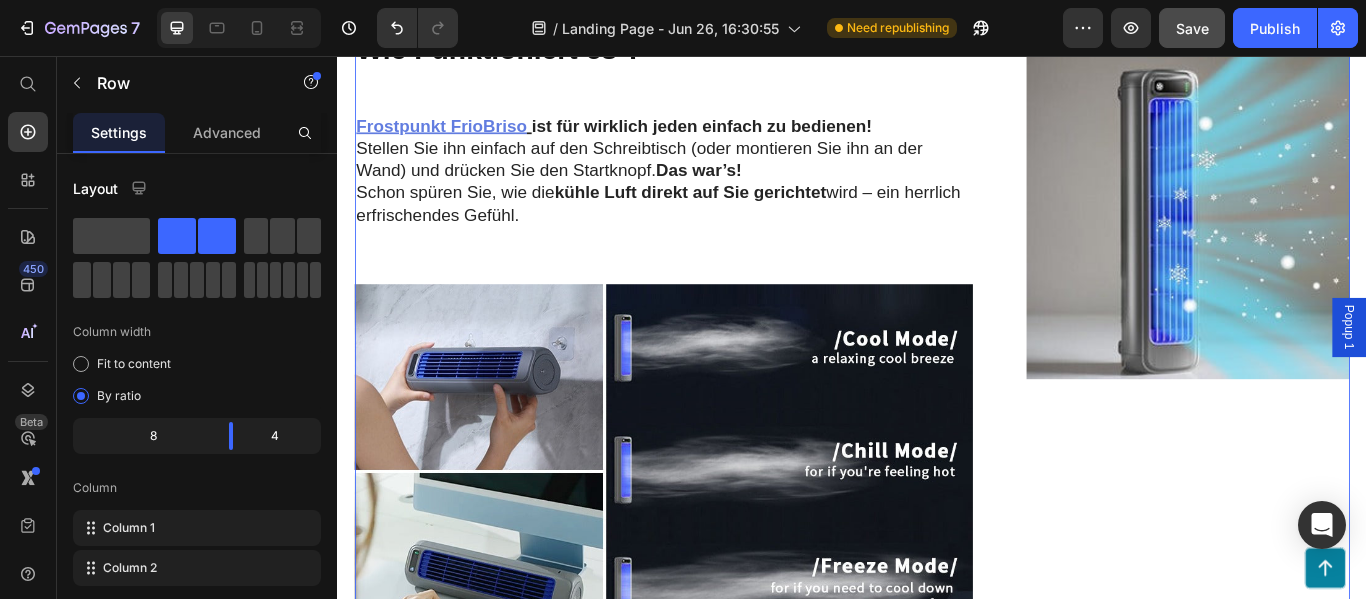 scroll, scrollTop: 3959, scrollLeft: 0, axis: vertical 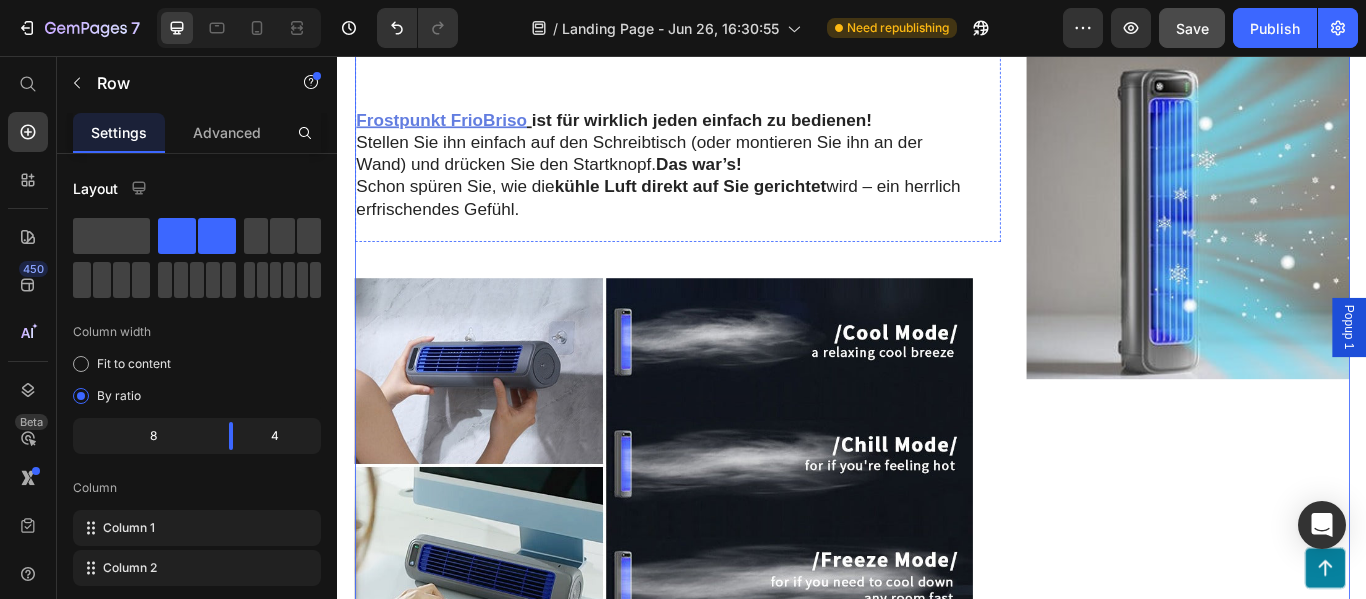 click on "bladeless-Designs" at bounding box center (696, -182) 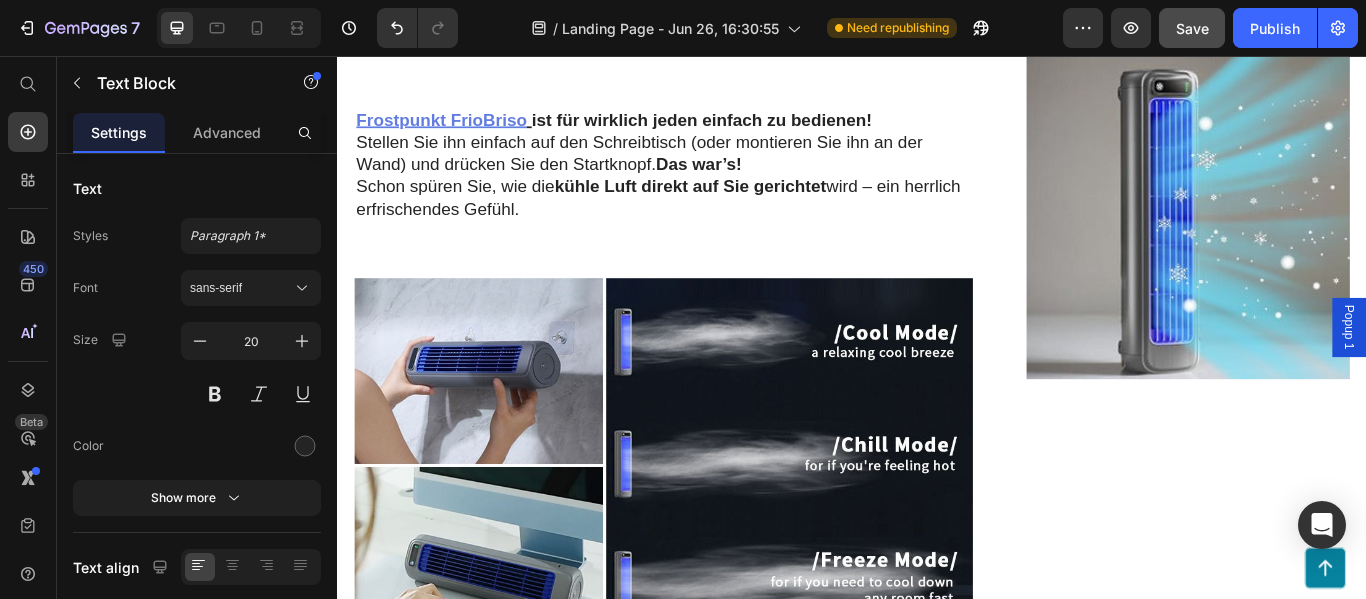 click on "bladeless-Designs" at bounding box center (696, -182) 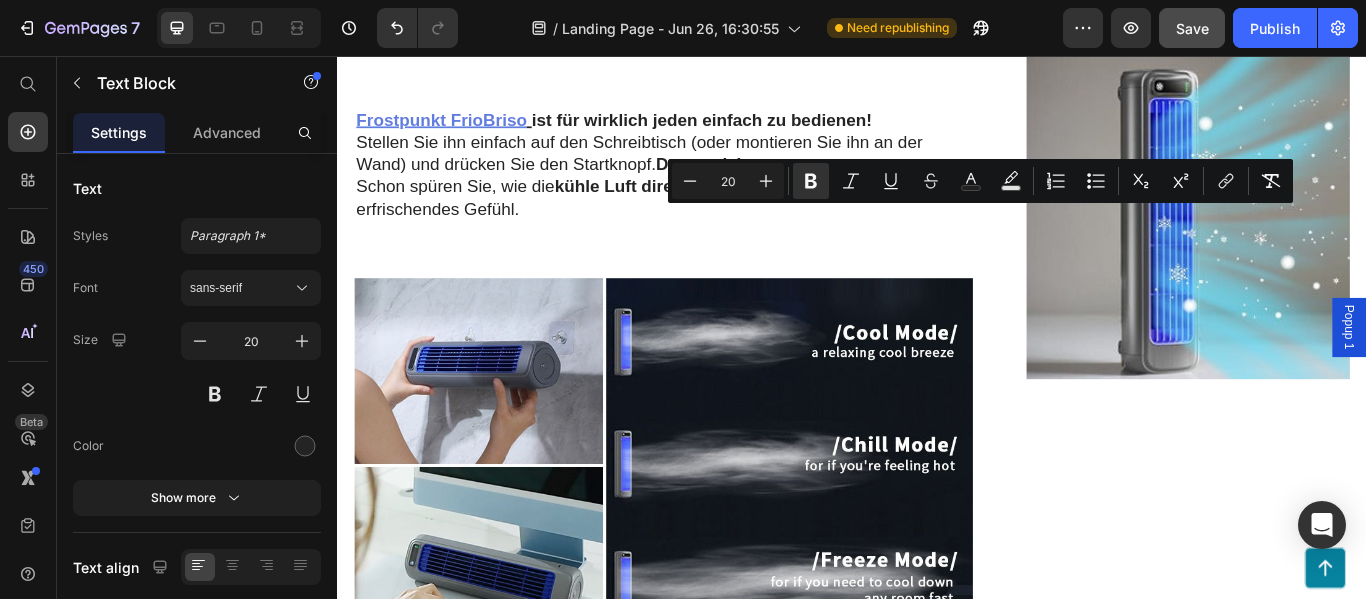 click on "bladeless-Designs" at bounding box center [696, -182] 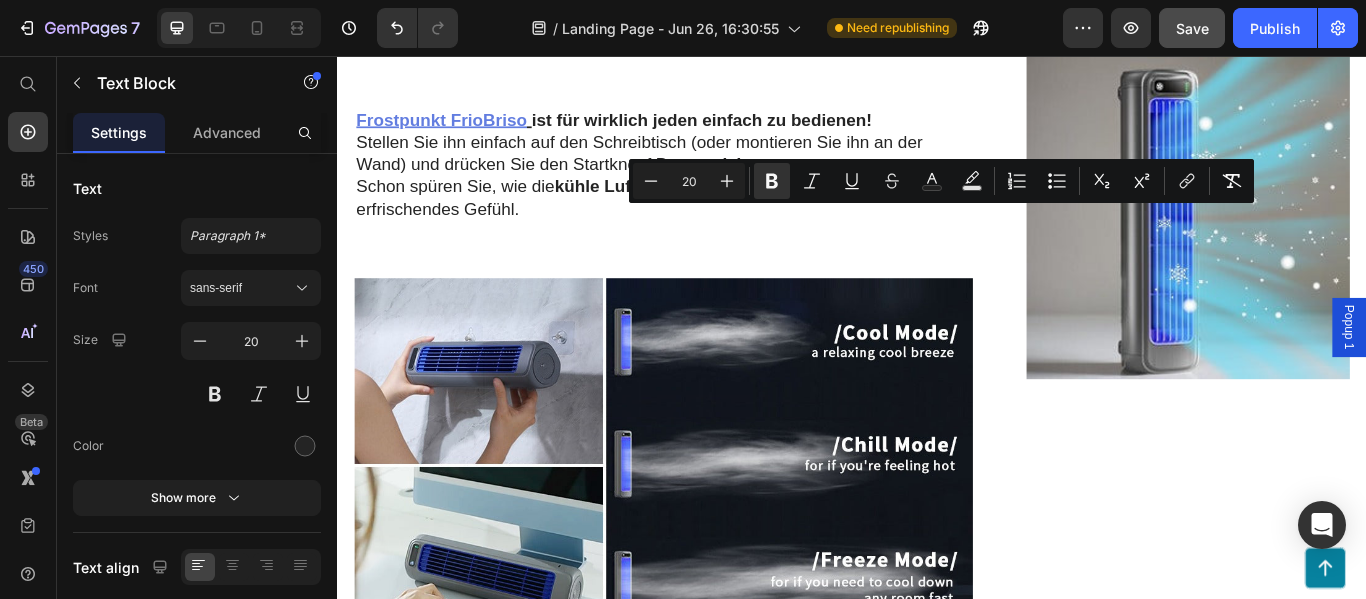 drag, startPoint x: 1033, startPoint y: 246, endPoint x: 987, endPoint y: 246, distance: 46 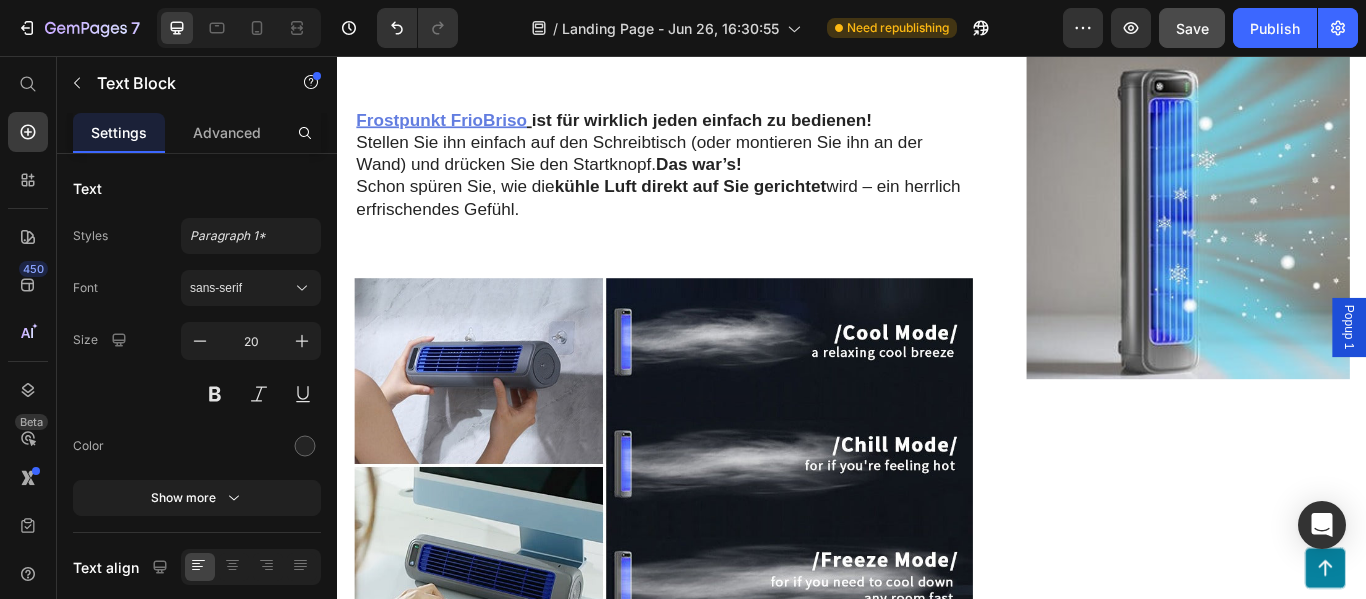 click on "Auch um Lärm müssen Sie sich keine Sorgen machen. Dank des rotorlose- Designs  (also ohne Rotorblätter) und des verbesserten Motors liegt die Lautstärke des  Frostpunkt FrioBriso  bei gerade einmal  30 dB   – zum Vergleich: Eine ruhige Bibliothek hat etwa 40 dB." at bounding box center [717, -156] 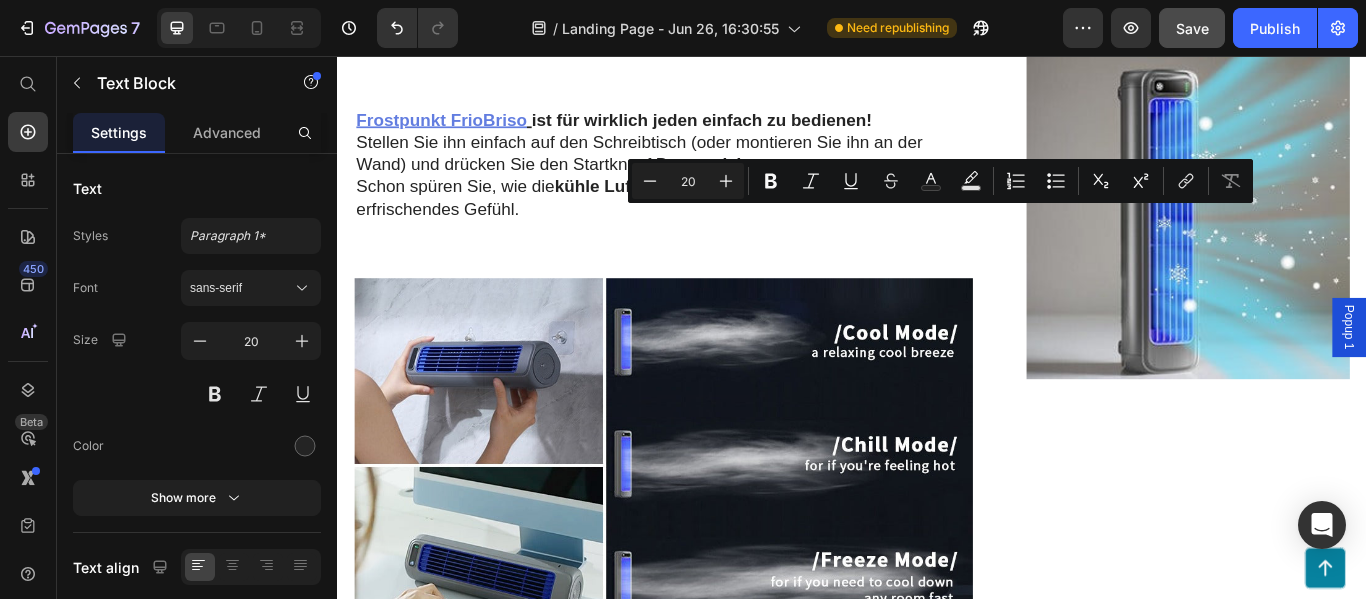 drag, startPoint x: 1040, startPoint y: 248, endPoint x: 943, endPoint y: 249, distance: 97.00516 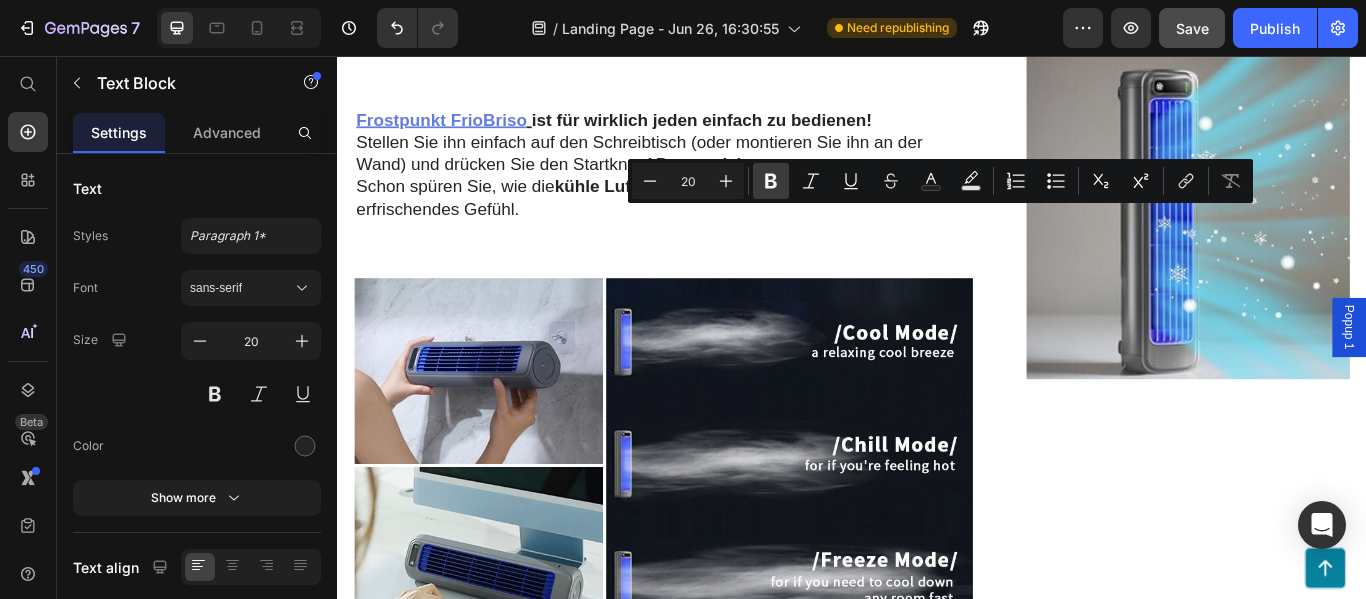 click 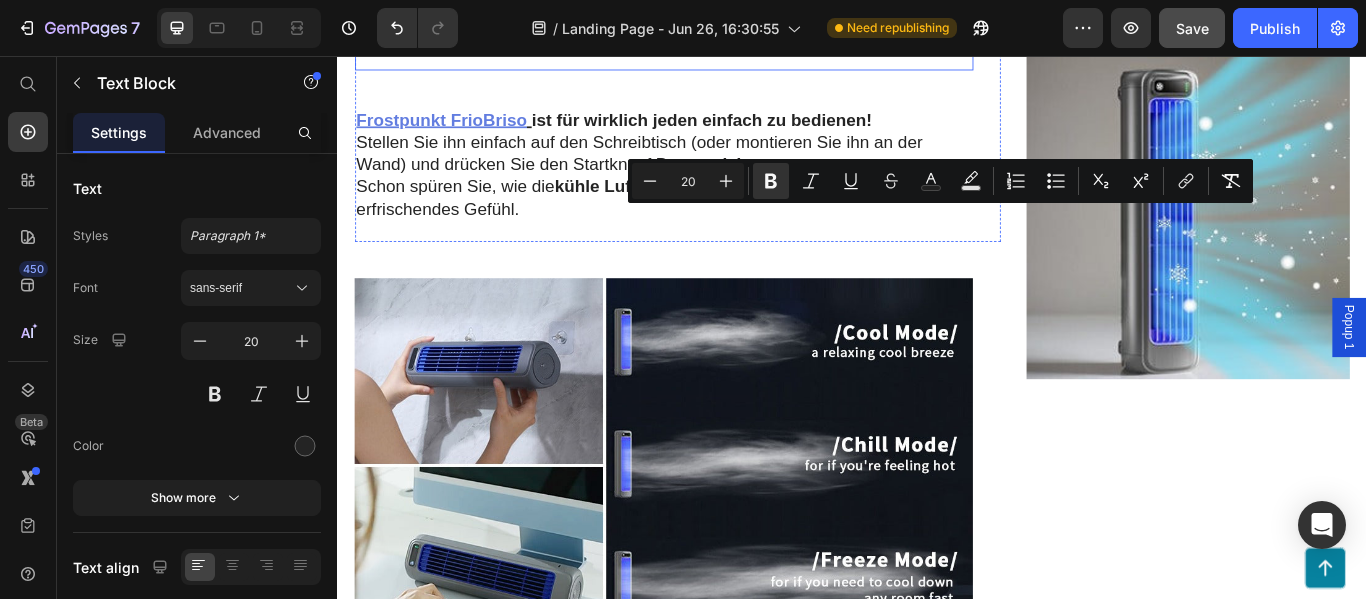 click on "Wie Funktioniert es ?" at bounding box center [717, 39] 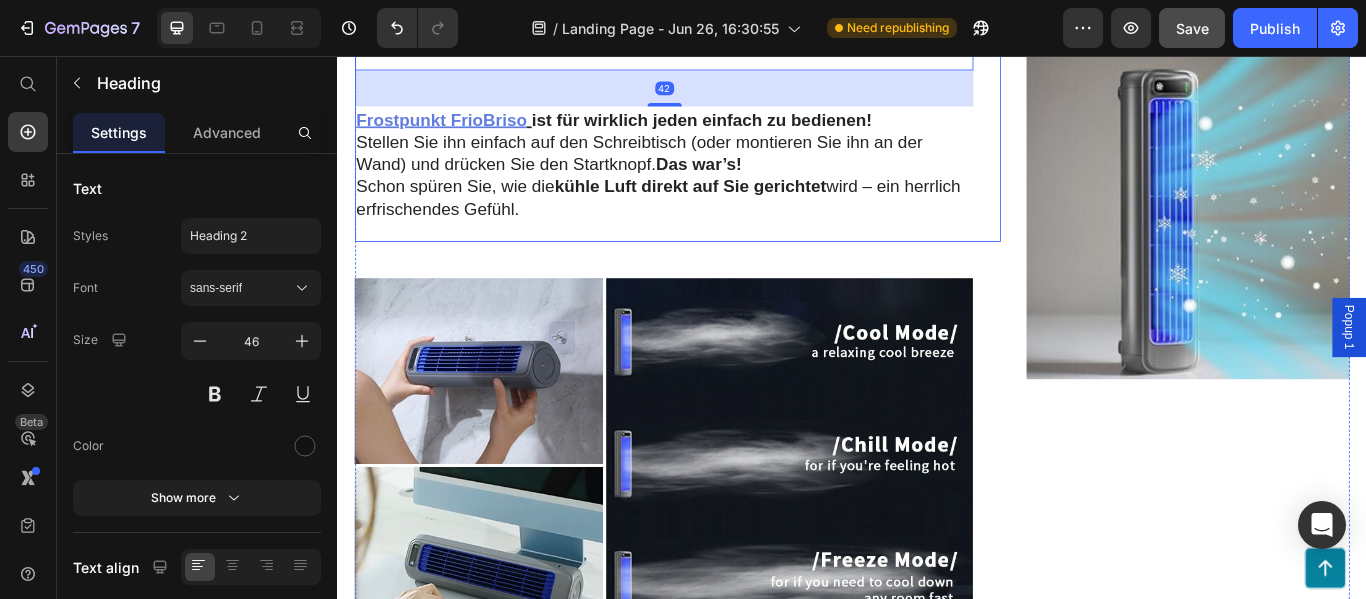 click on "Image Auch um Lärm müssen Sie sich keine Sorgen machen. Dank des  rotorlosen-Designs  (also ohne Rotorblätter) und des verbesserten Motors liegt die Lautstärke des  Frostpunkt FrioBriso  bei gerade einmal  30 dB   – zum Vergleich: Eine ruhige Bibliothek hat etwa 40 dB. Das macht ihn  ideal für empfindliche Schläfer , besonders in warmen Sommernächten im Schlafzimmer. Text Block Wie Funktioniert es ? Heading   42 Frostpunkt FrioBriso   ist für wirklich jeden einfach zu bedienen! Stellen Sie ihn einfach auf den Schreibtisch (oder montieren Sie ihn an der Wand) und drücken Sie den Startknopf.  Das war’s! Schon spüren Sie, wie die  kühle Luft direkt auf Sie gerichtet  wird – ein herrlich erfrischendes Gefühl. Text Block" at bounding box center [717, -197] 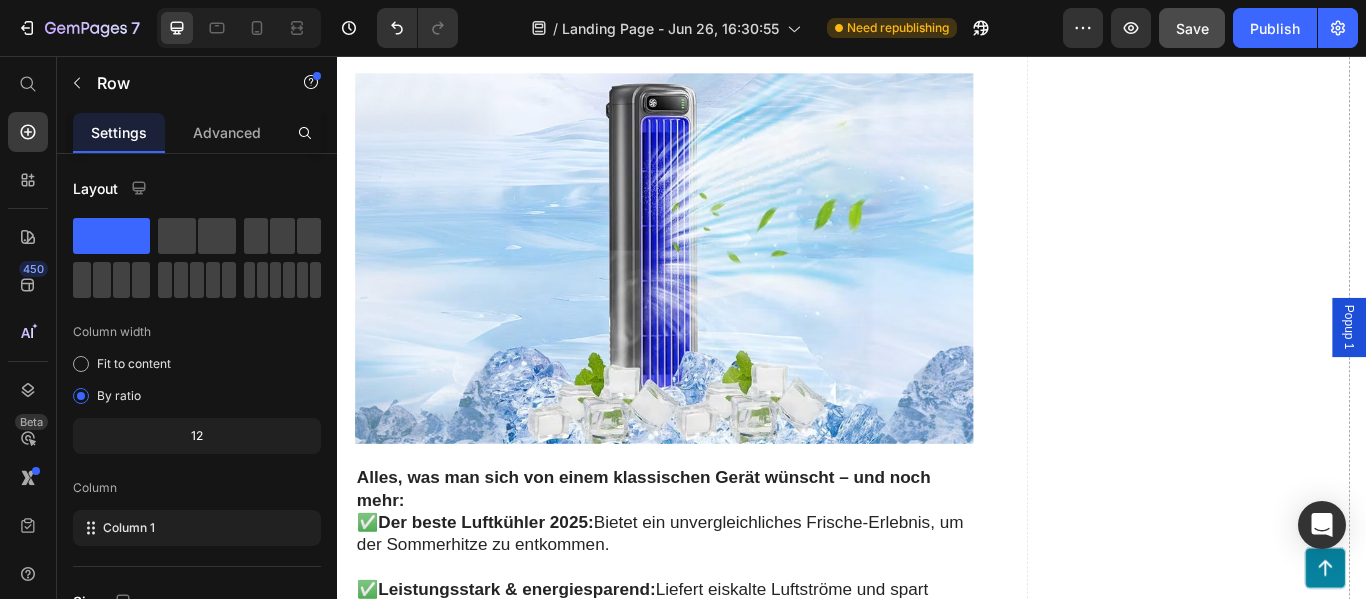 scroll, scrollTop: 4933, scrollLeft: 0, axis: vertical 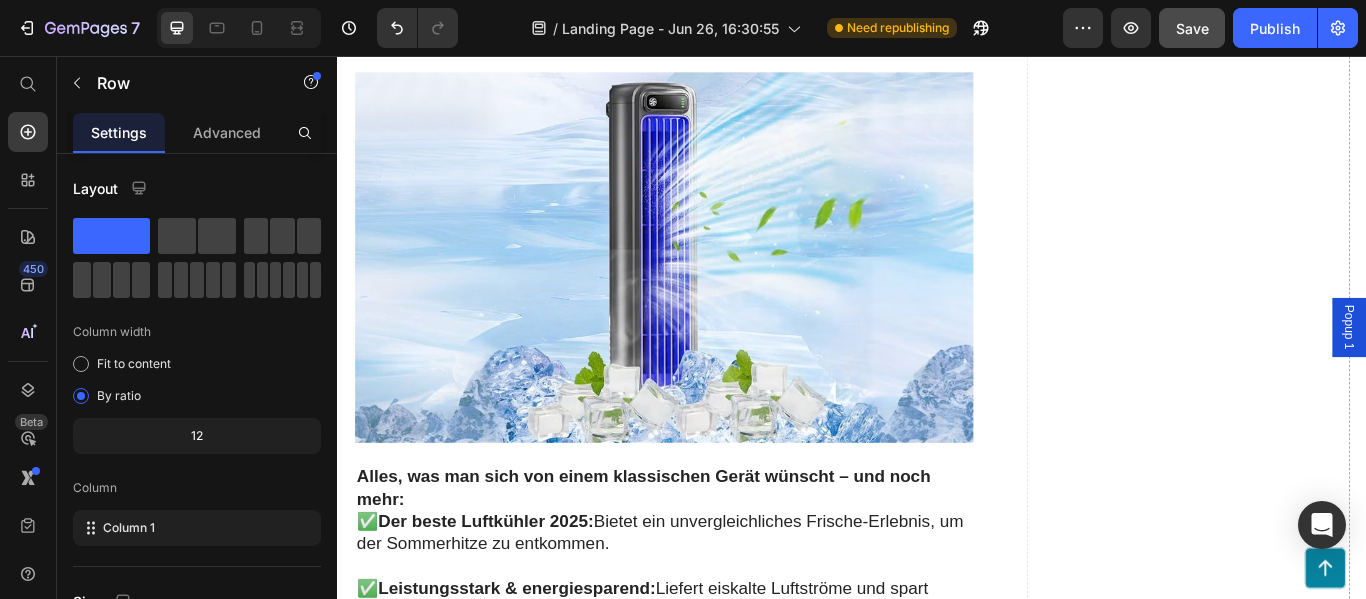 click on "1. Cool-Modus" at bounding box center (453, -187) 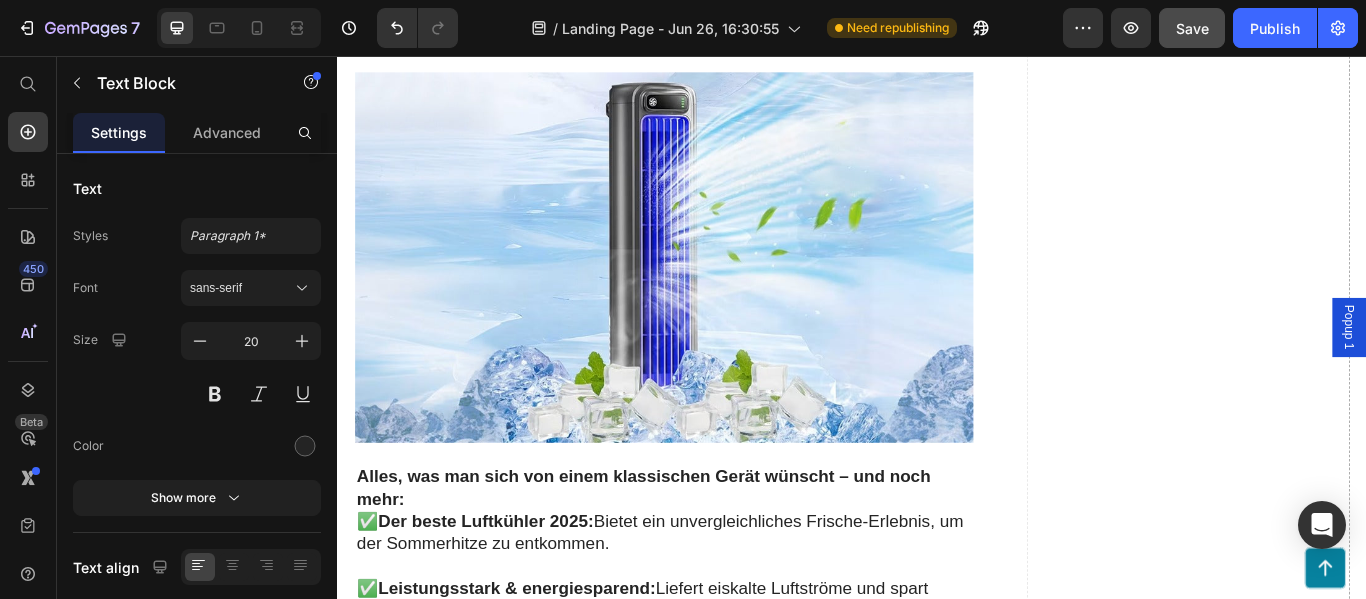 click on "1. Cool-Modus" at bounding box center (453, -187) 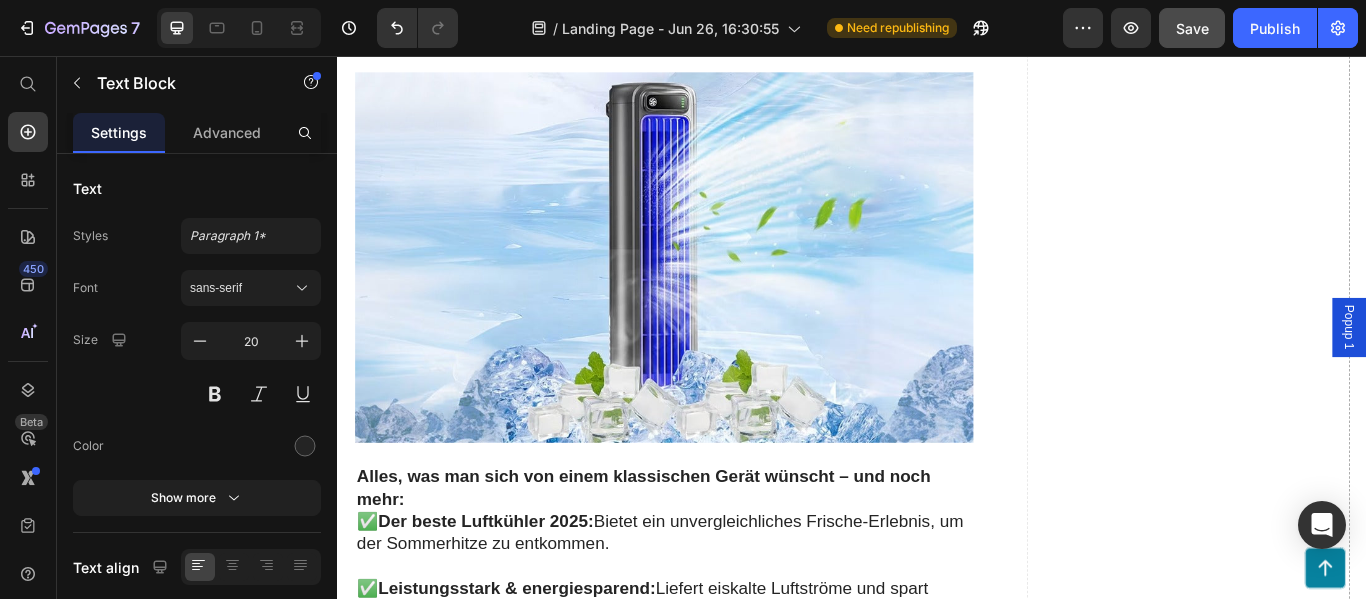 click on "3. Freeze-Modus" at bounding box center (462, -135) 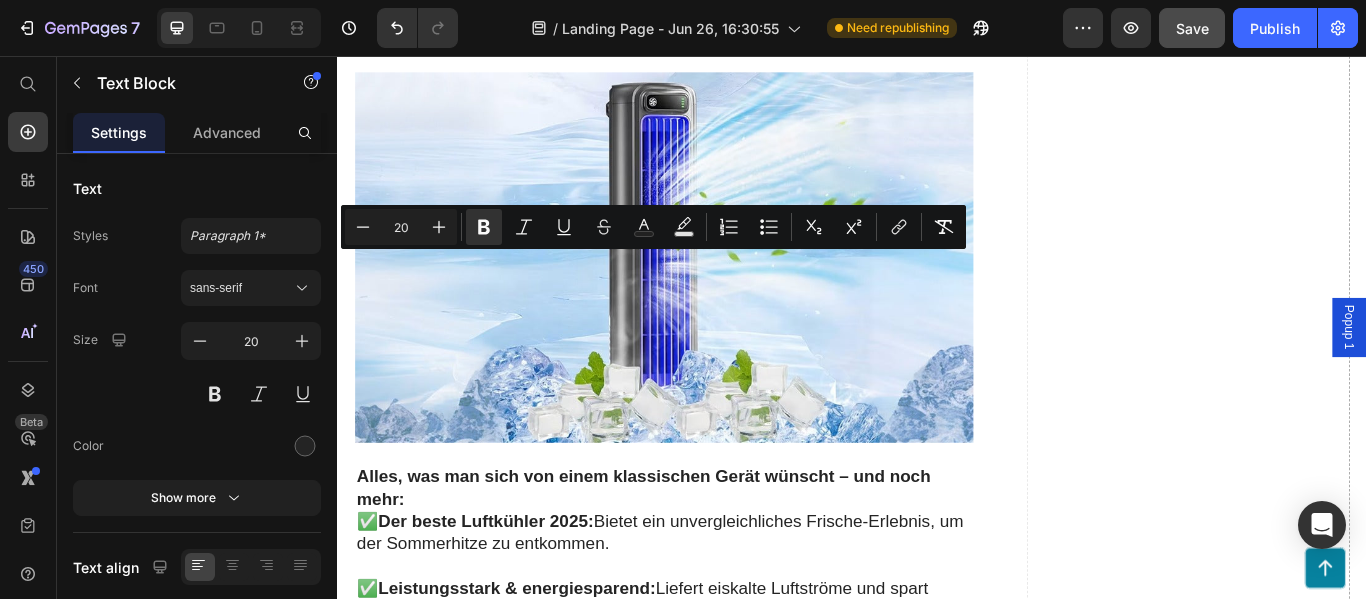 click on "3. Freeze-Modus" at bounding box center [462, -135] 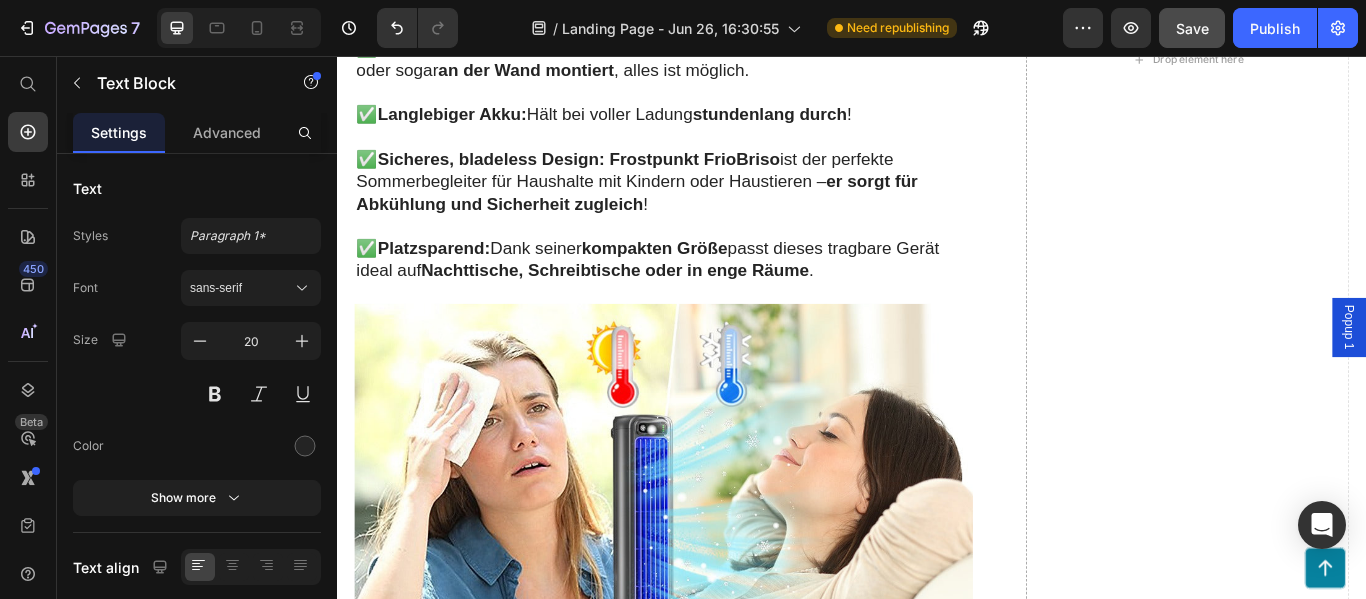 scroll, scrollTop: 6079, scrollLeft: 0, axis: vertical 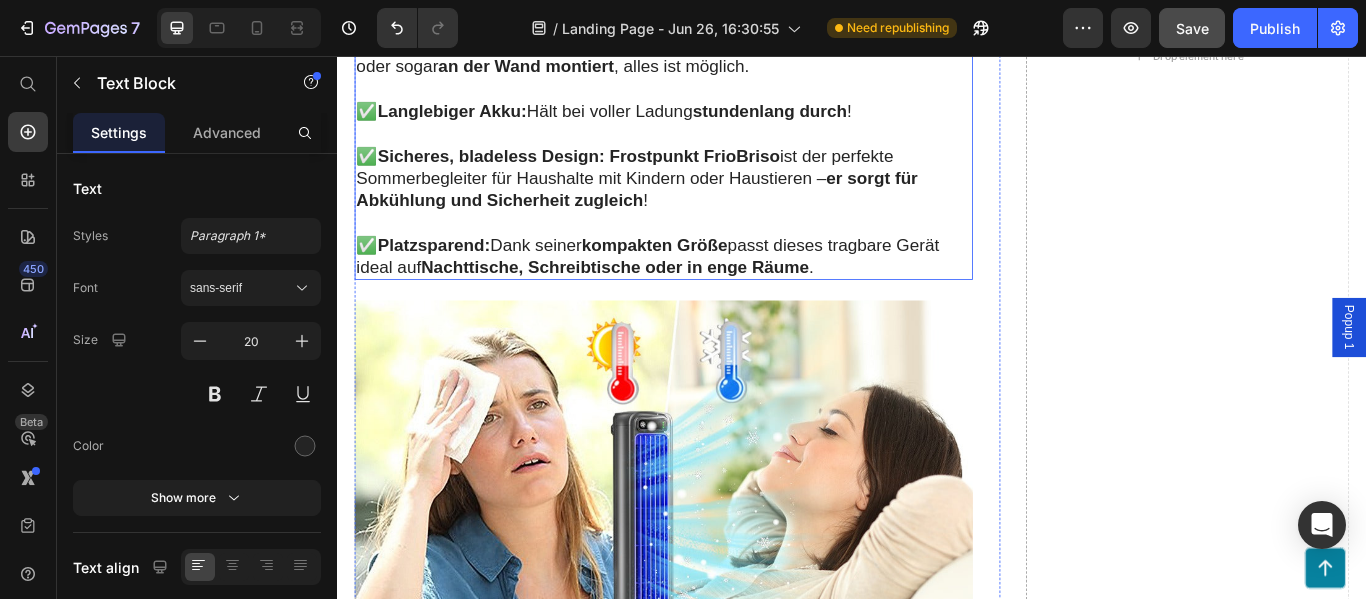click on "Sicheres, bladeless Design:" at bounding box center [516, 172] 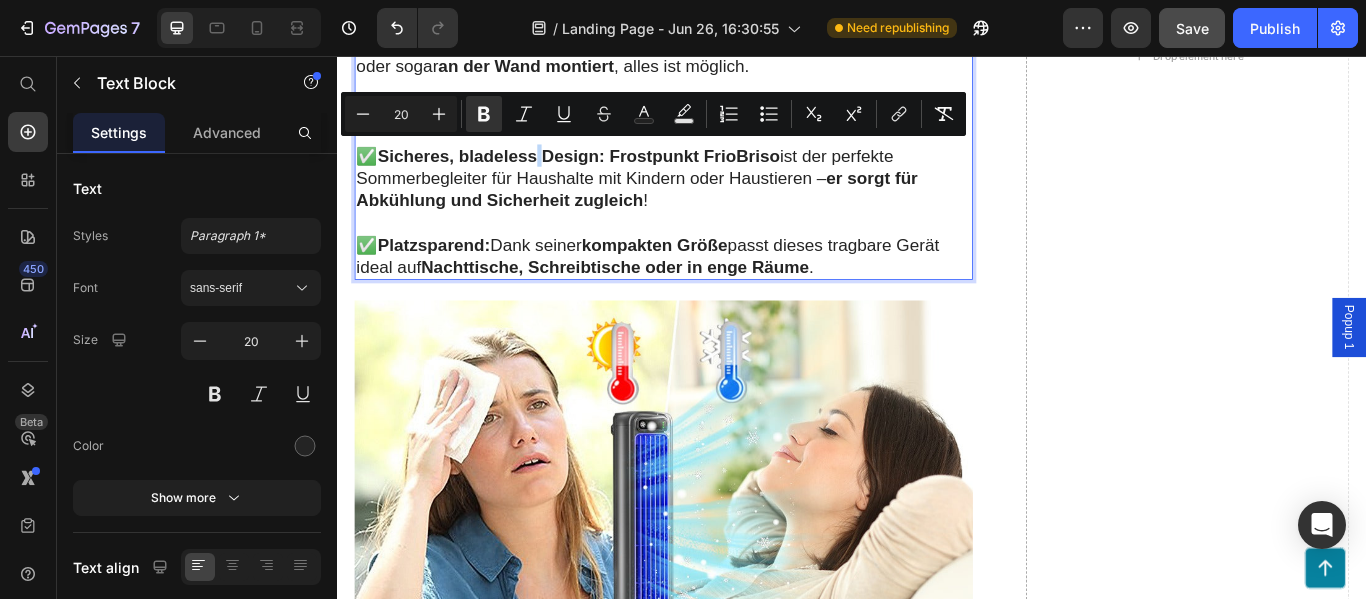 click on "Sicheres, bladeless Design:" at bounding box center [516, 172] 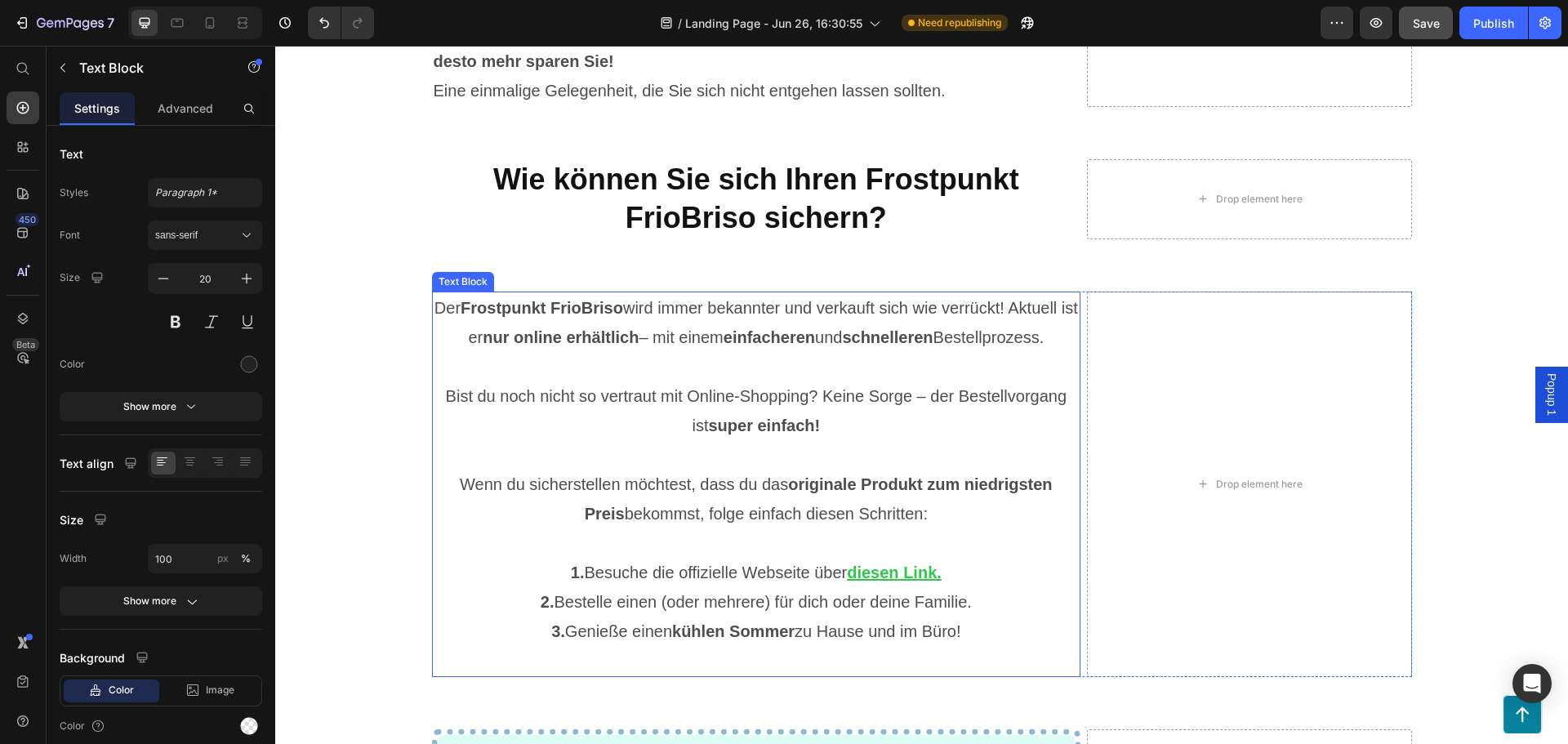 scroll, scrollTop: 8486, scrollLeft: 0, axis: vertical 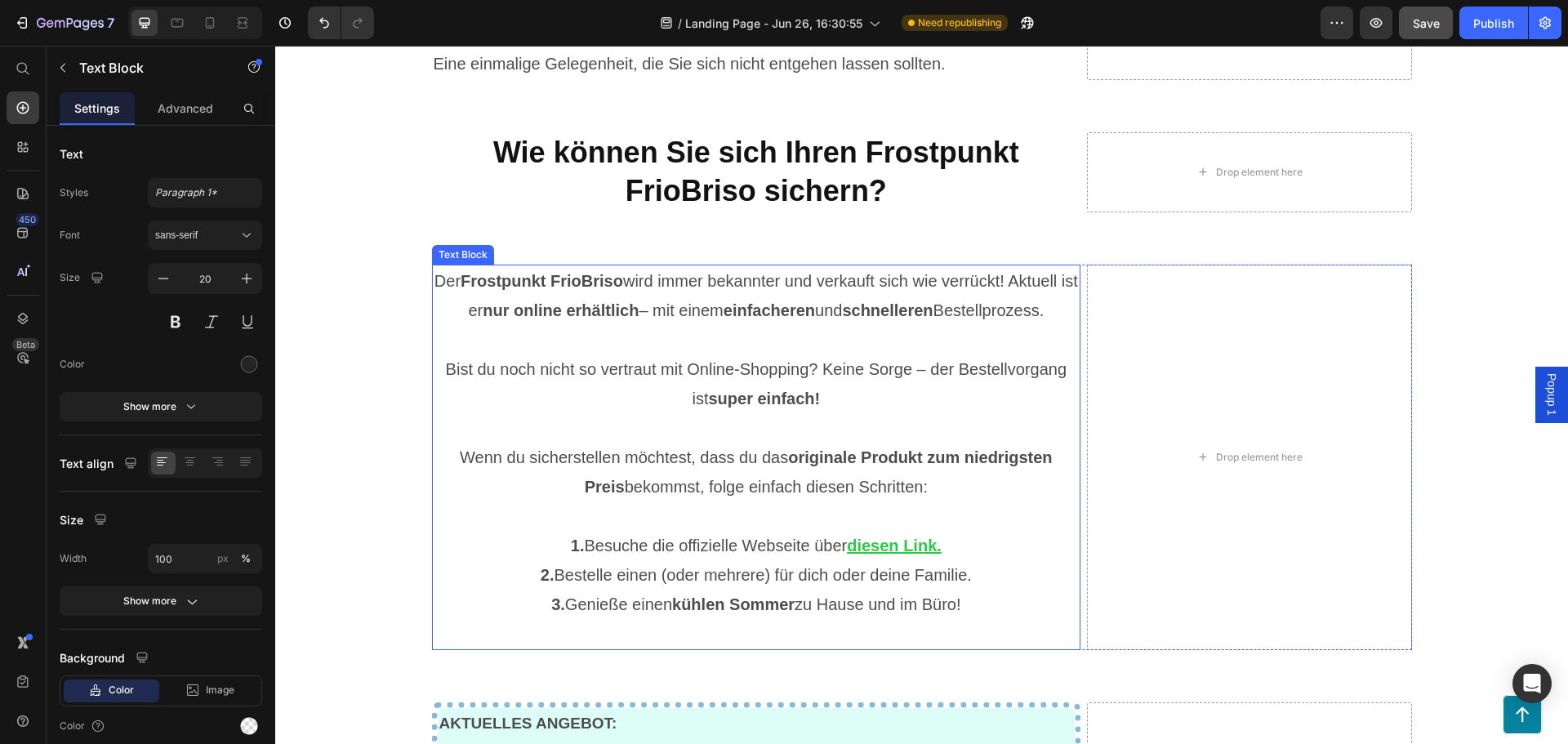 click on "Bist du noch nicht so vertraut mit Online-Shopping? Keine Sorge – der Bestellvorgang ist super einfach!" at bounding box center [756, 384] 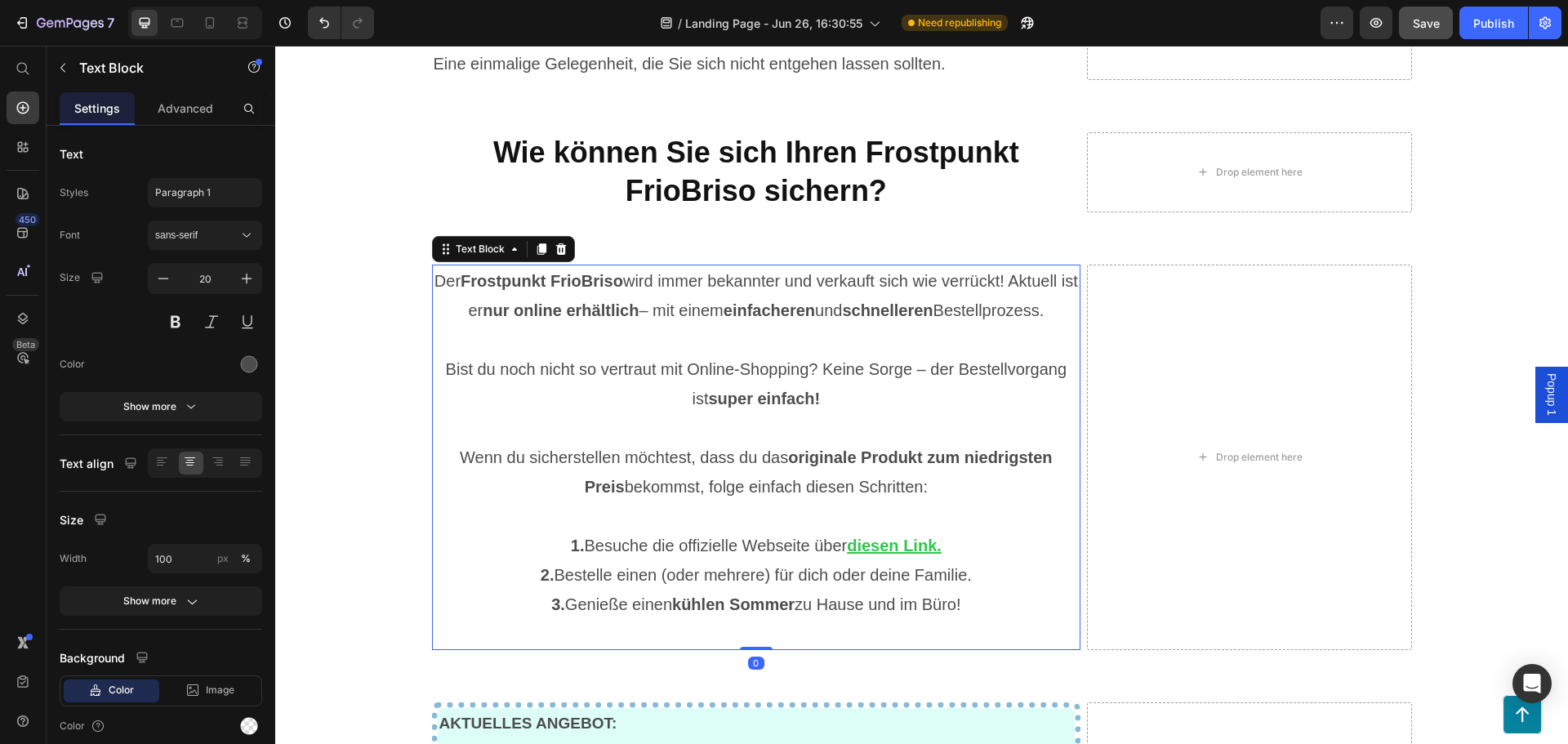 click on "Bist du noch nicht so vertraut mit Online-Shopping? Keine Sorge – der Bestellvorgang ist super einfach!" at bounding box center [756, 384] 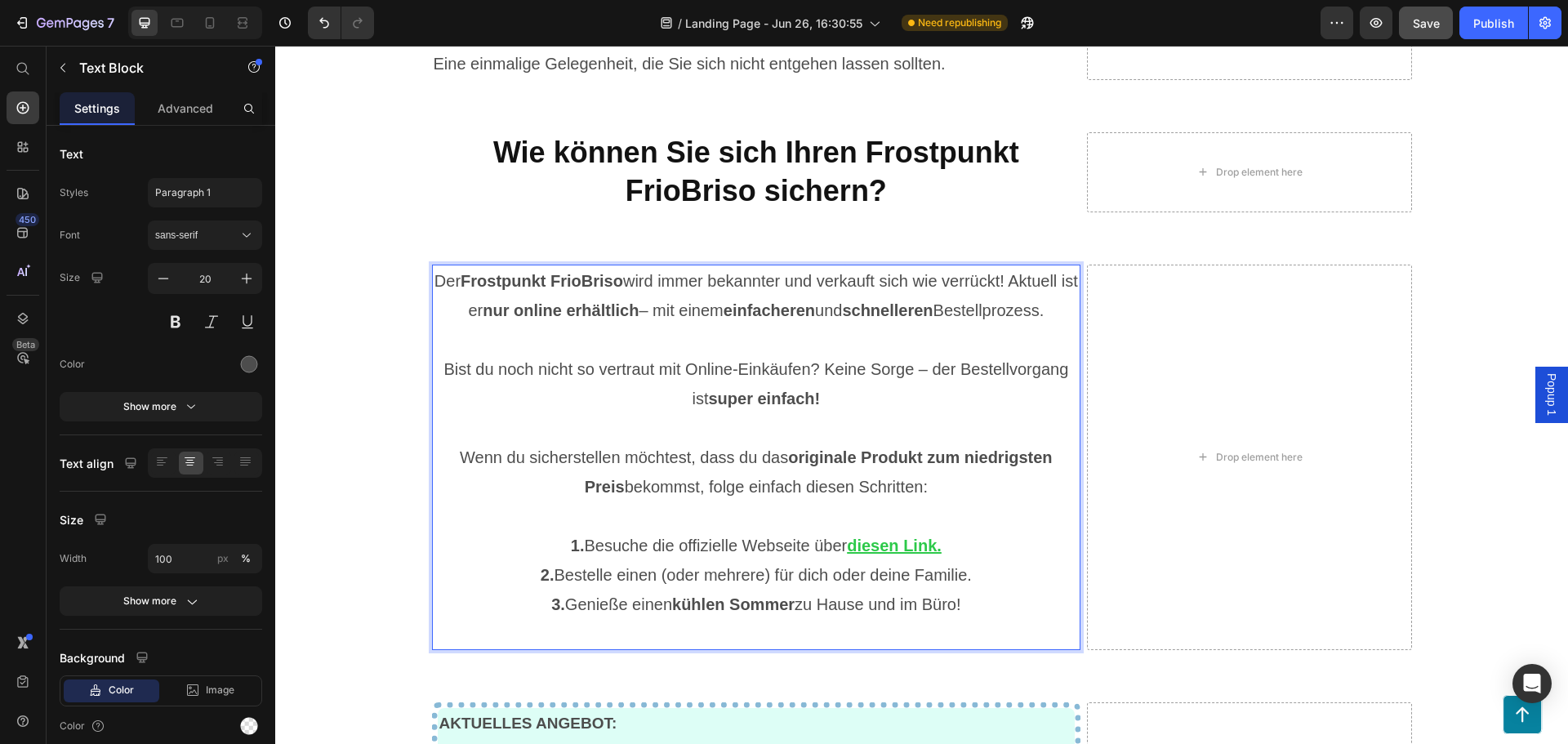 click on "Bist du noch nicht so vertraut mit Online-Einkäufen? Keine Sorge – der Bestellvorgang ist super einfach!" at bounding box center (756, 384) 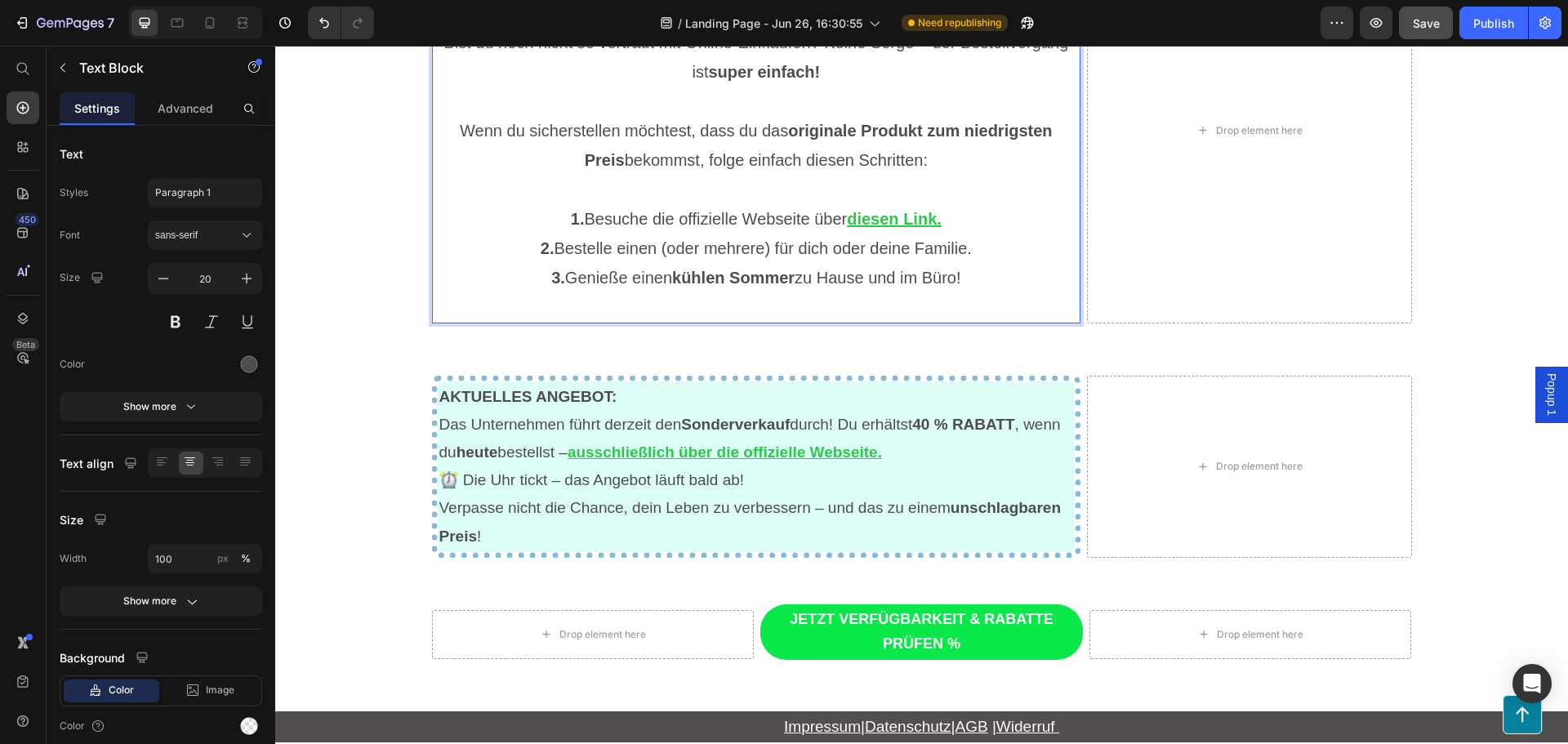 scroll, scrollTop: 8895, scrollLeft: 0, axis: vertical 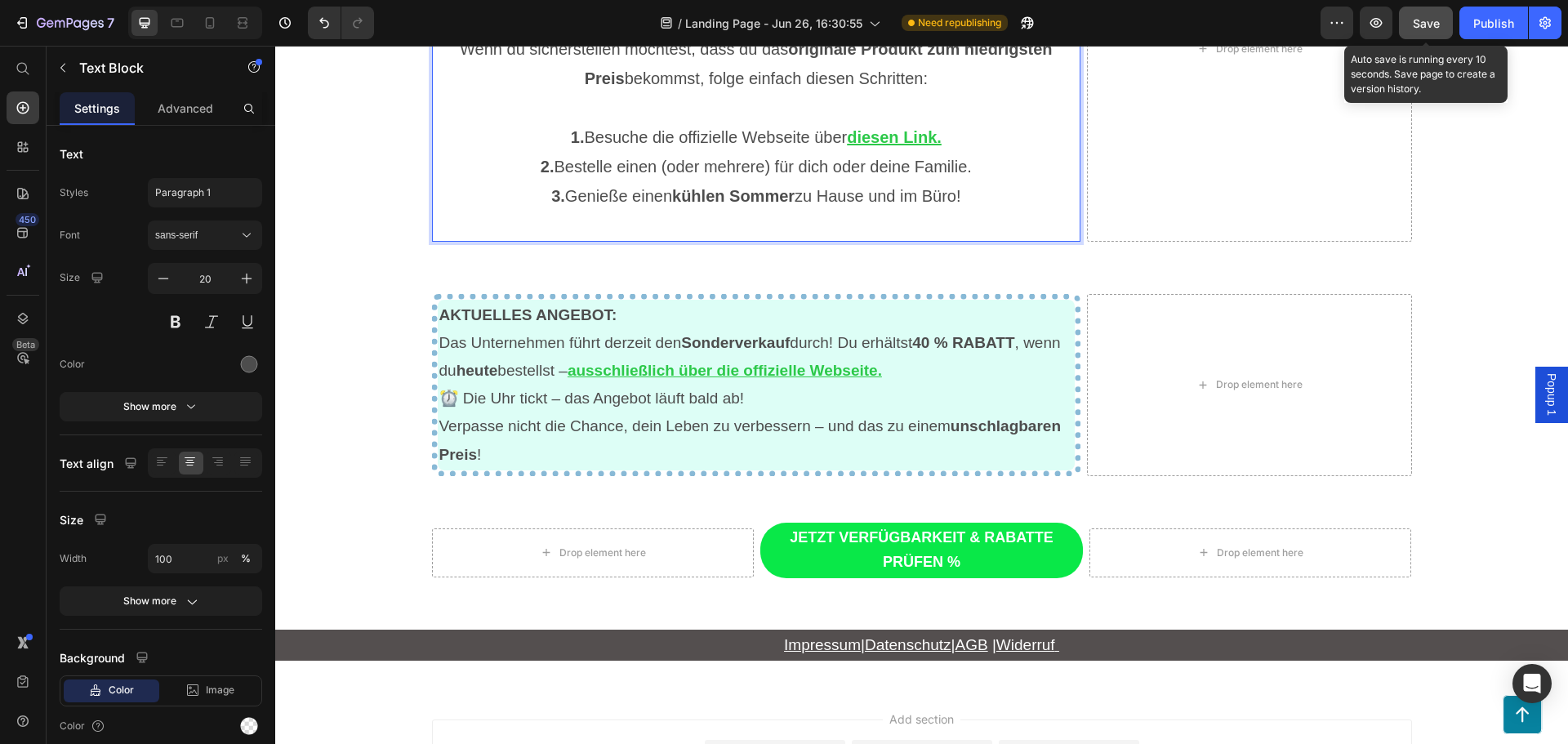 click on "Save" 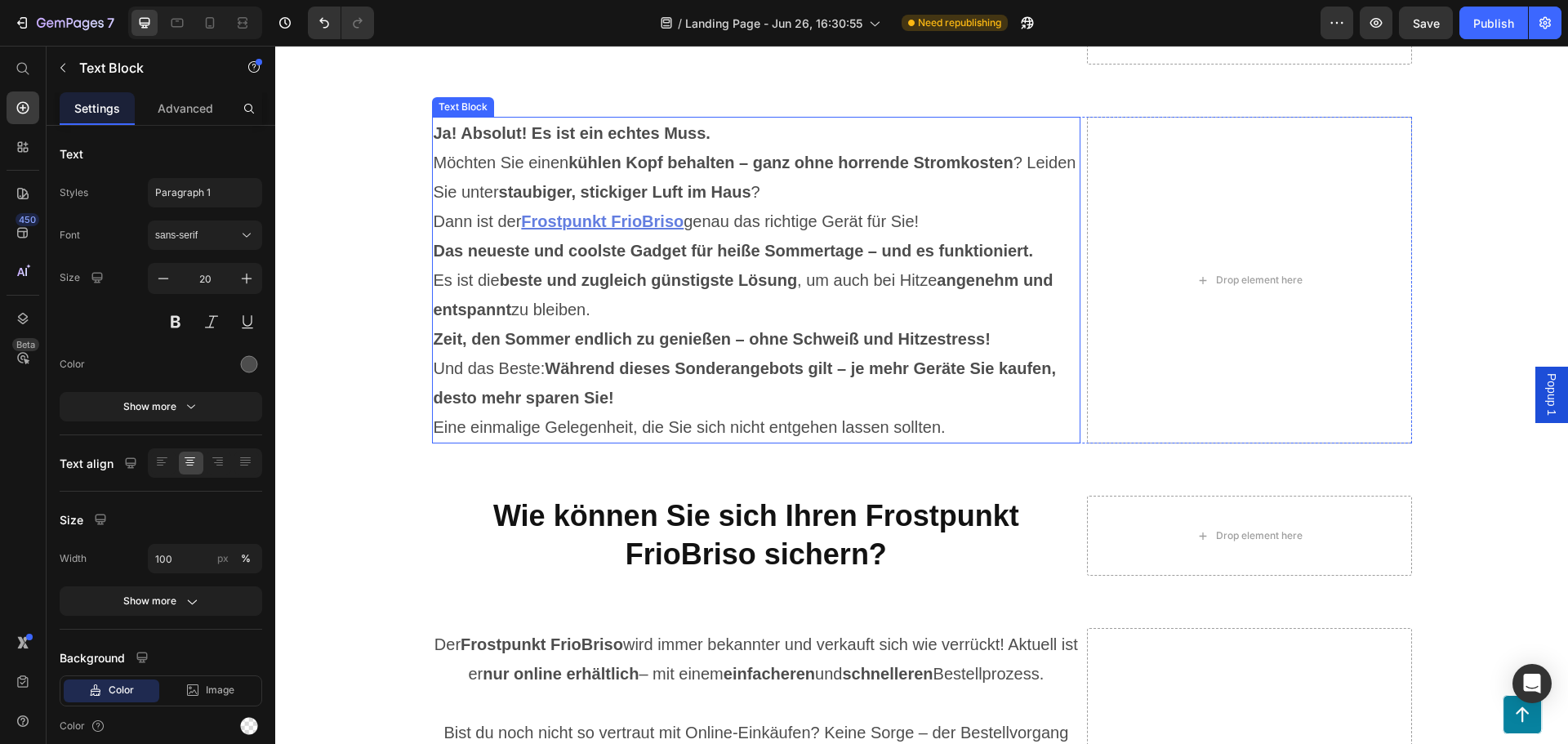scroll, scrollTop: 8084, scrollLeft: 0, axis: vertical 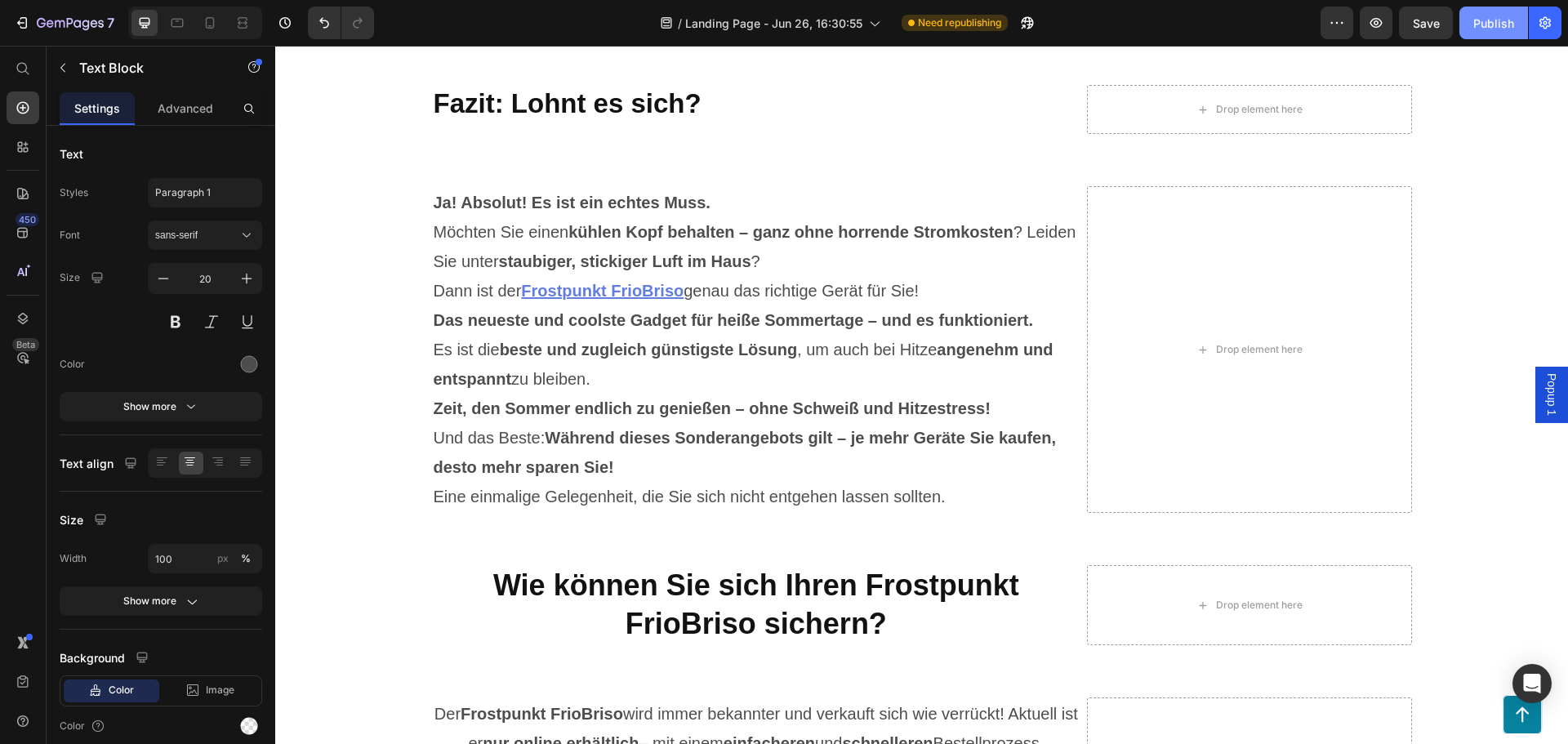 click on "Publish" at bounding box center (1494, 23) 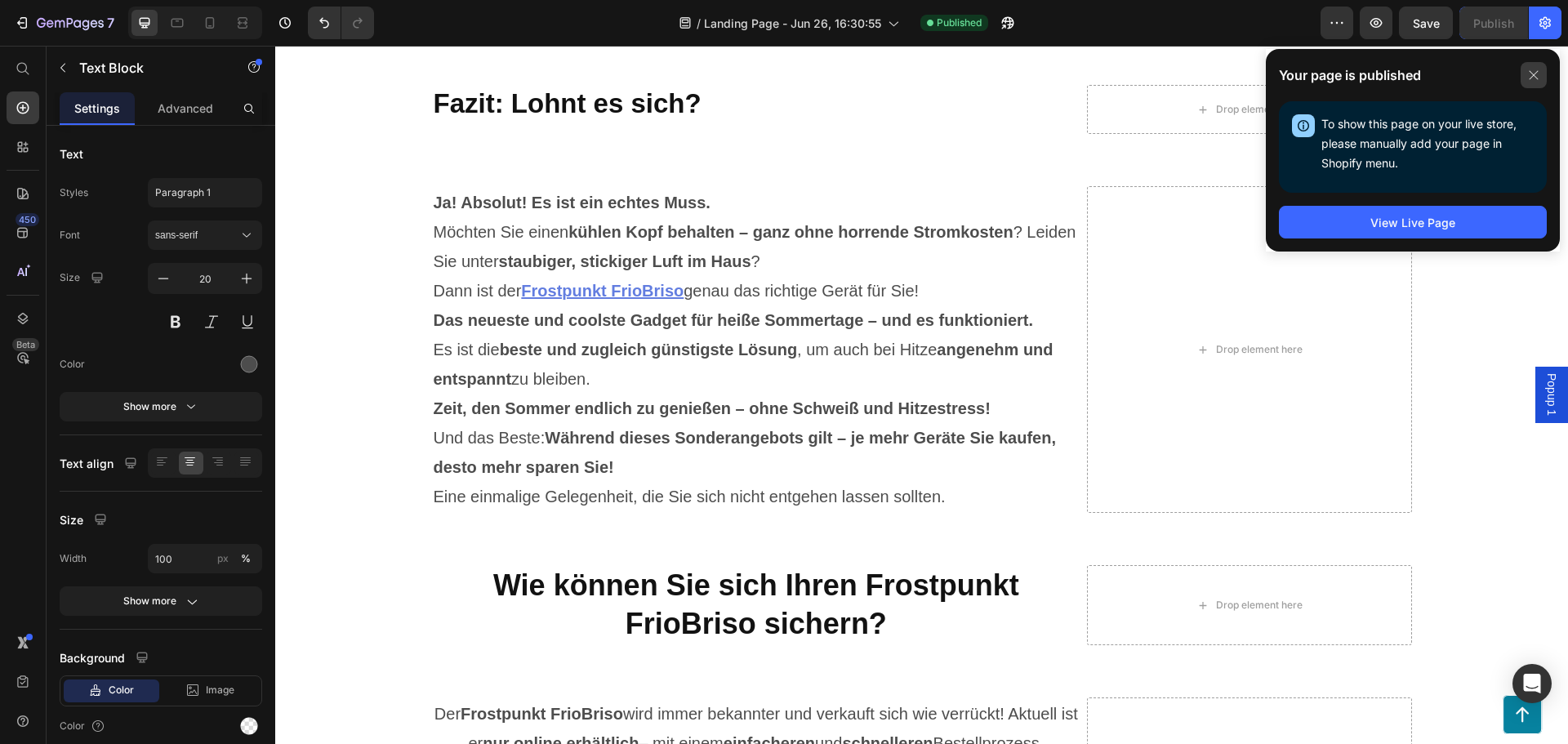 click 